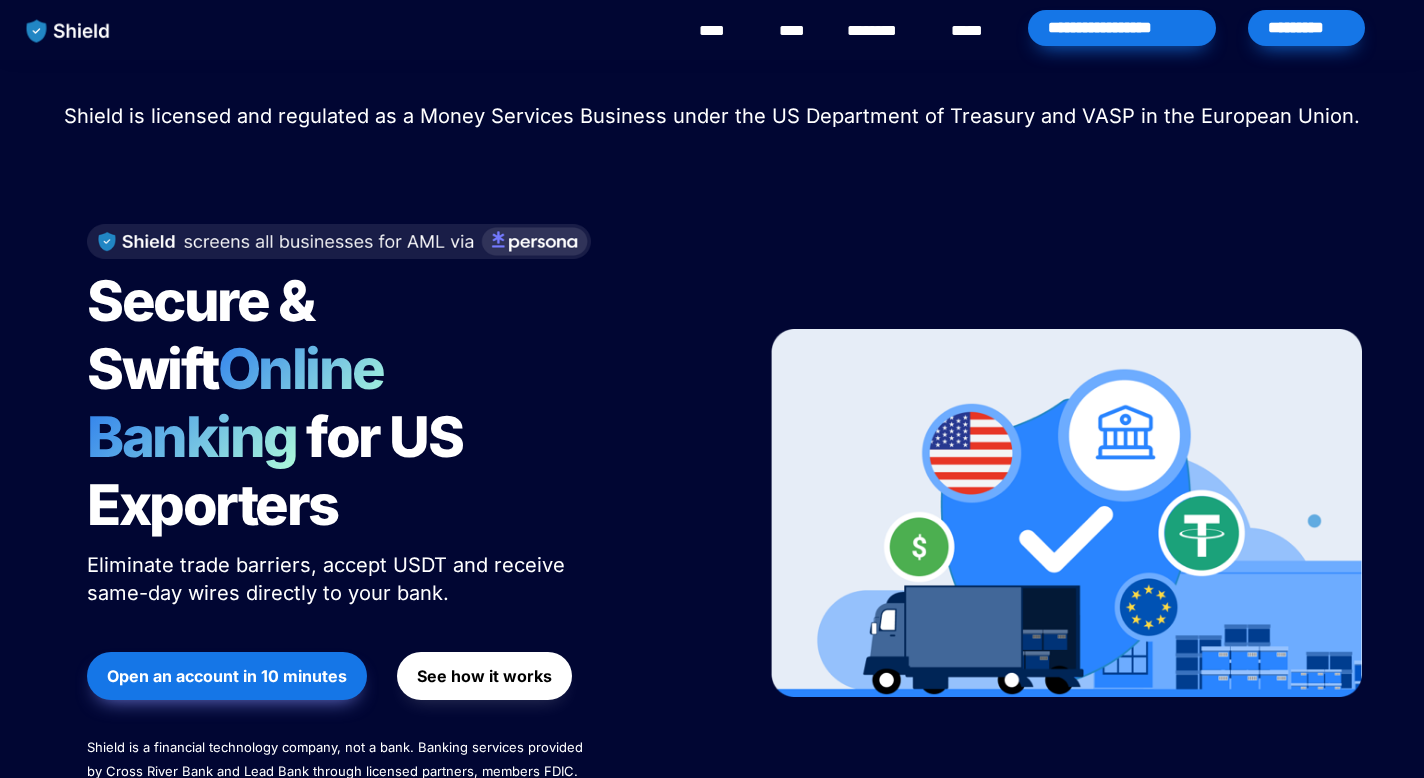scroll, scrollTop: 0, scrollLeft: 0, axis: both 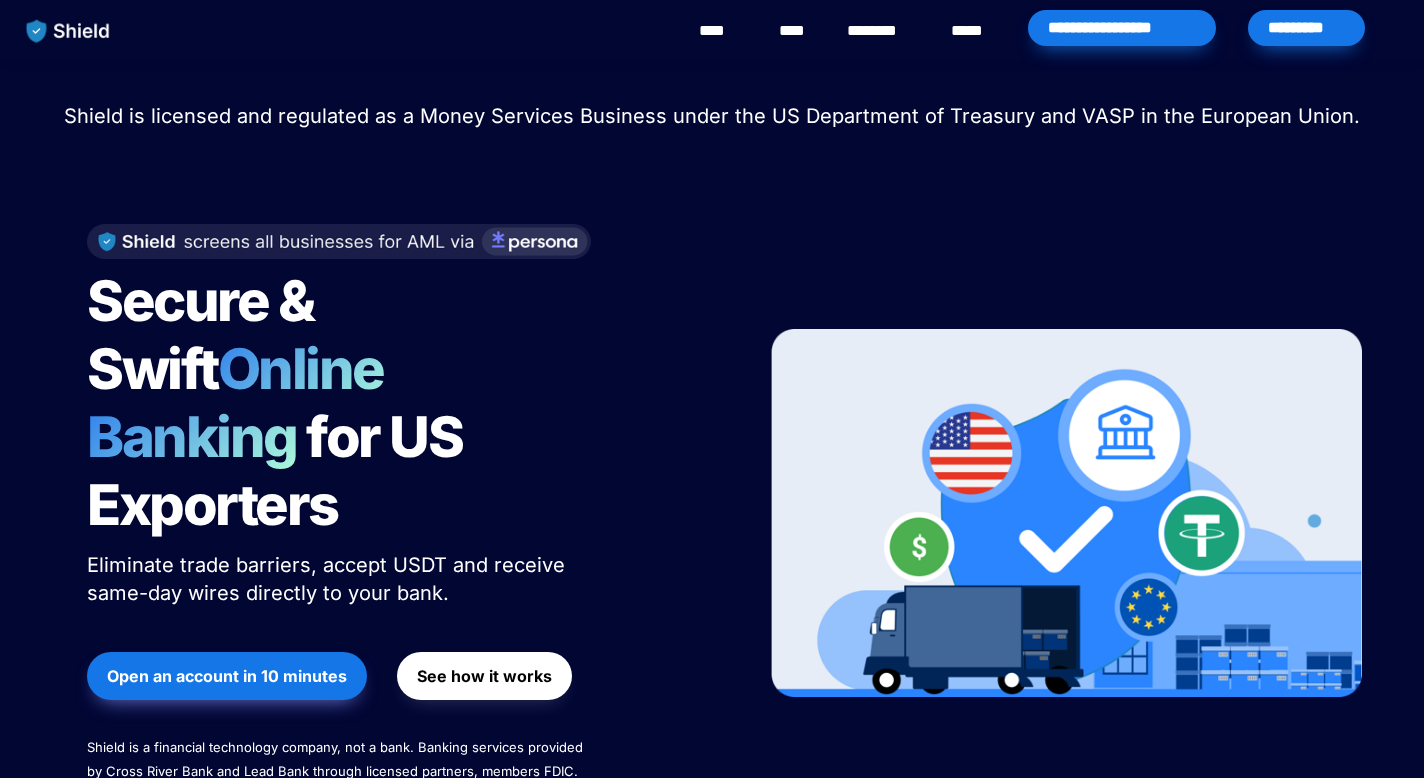 click on "*********" at bounding box center (1306, 28) 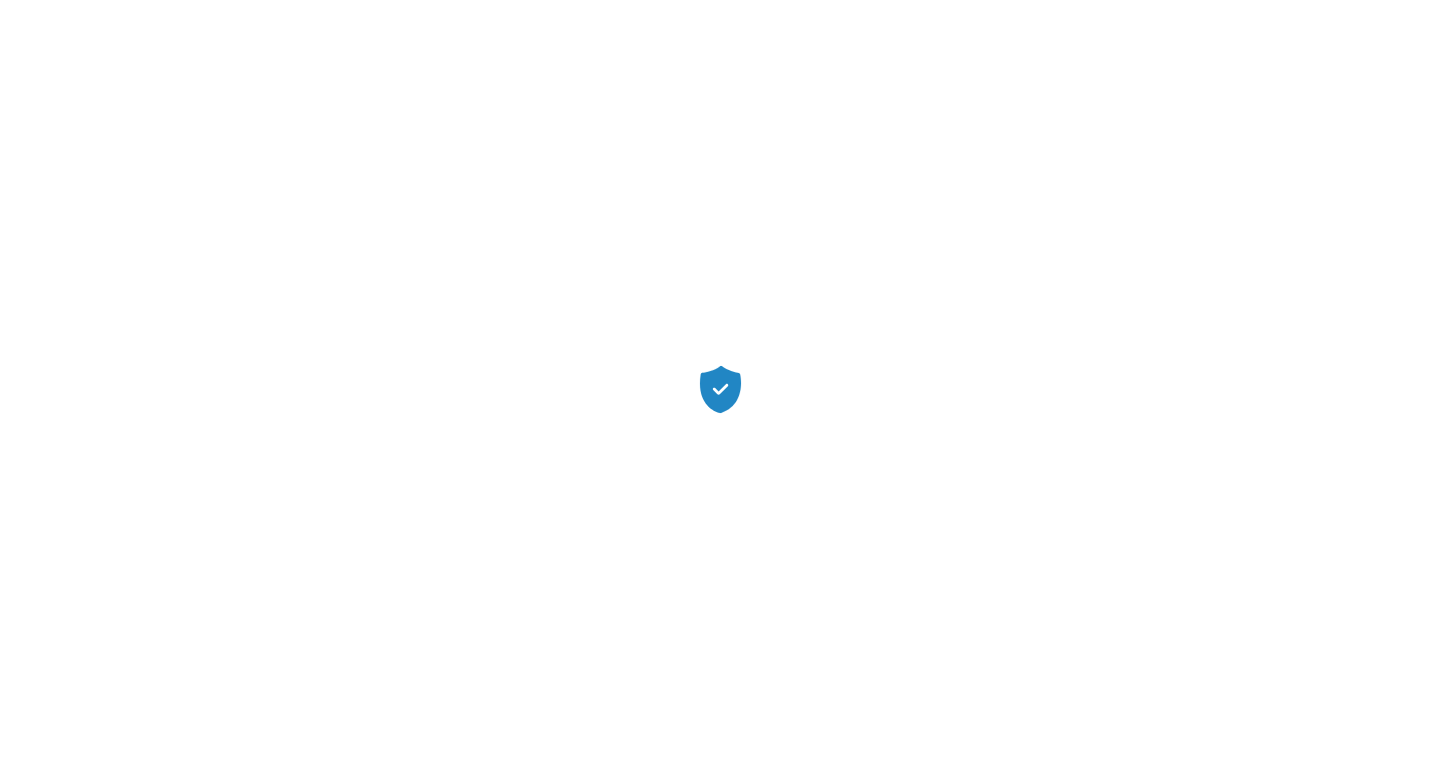 scroll, scrollTop: 0, scrollLeft: 0, axis: both 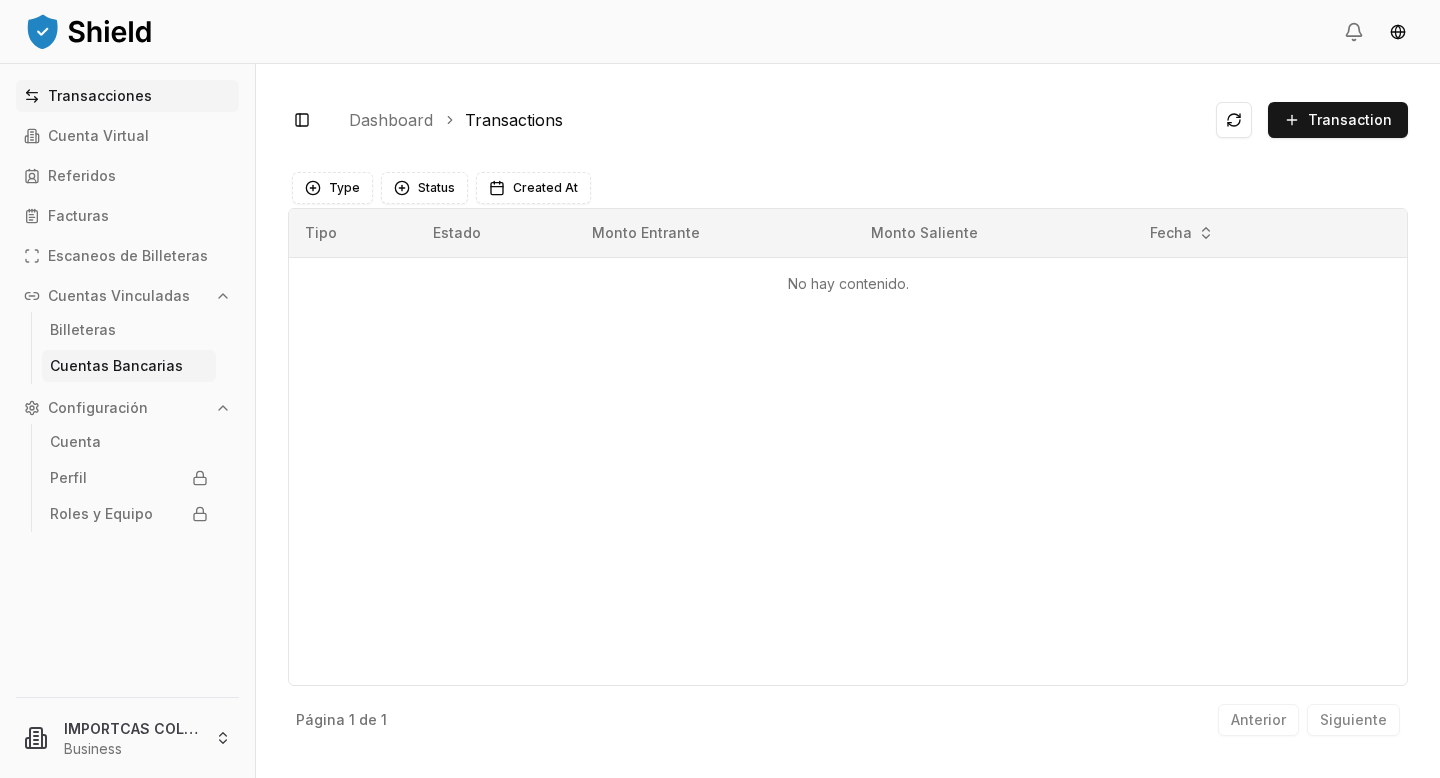 click on "Cuentas Bancarias" at bounding box center [116, 366] 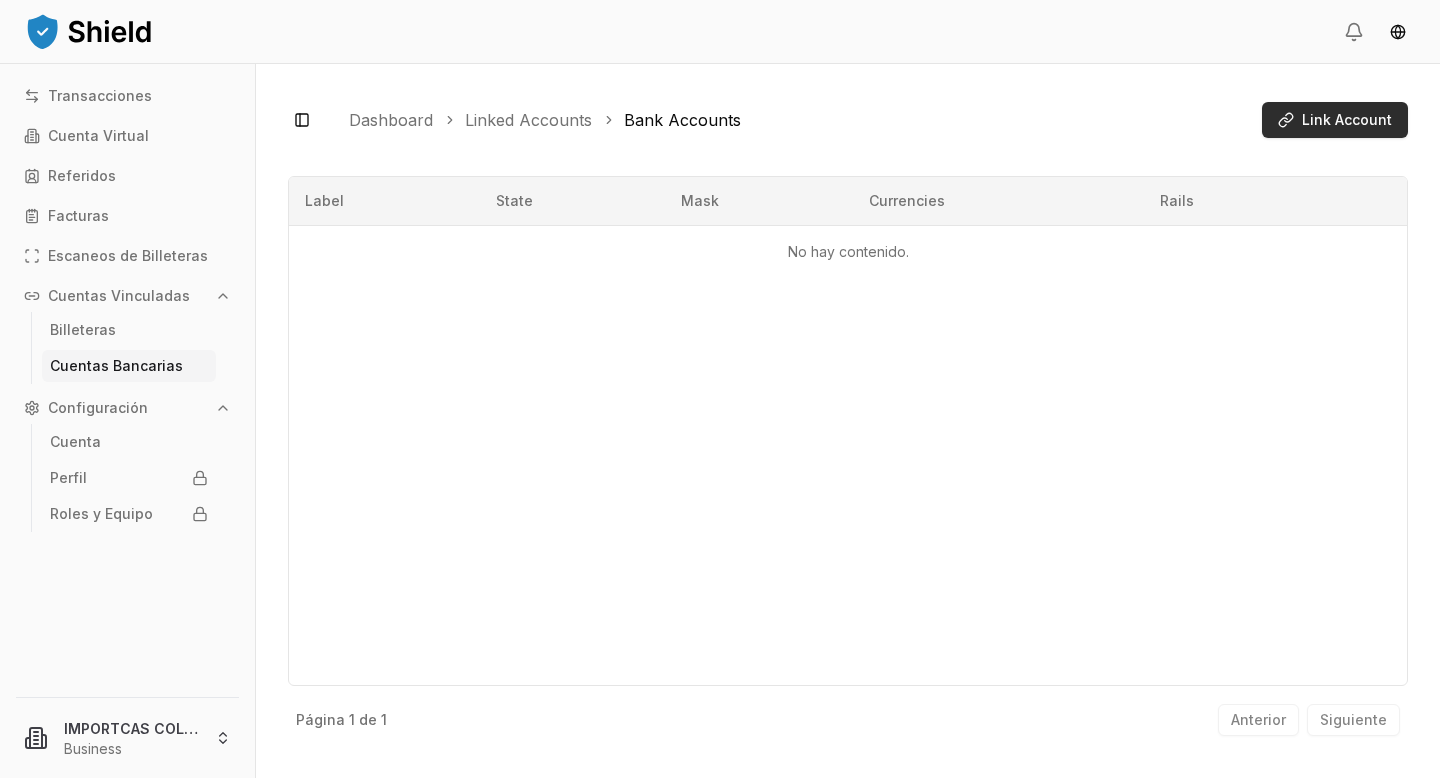 click on "Link Account" at bounding box center (1347, 120) 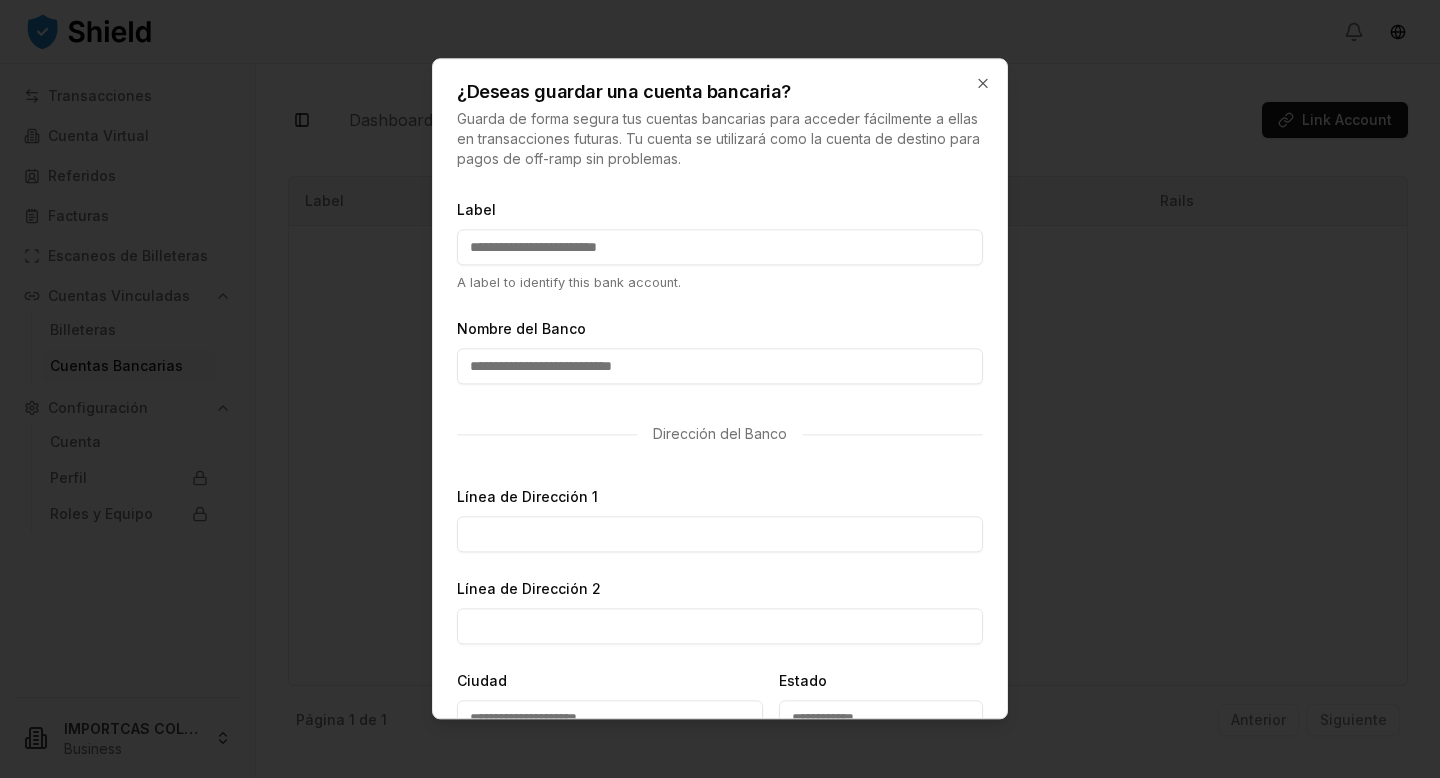 click on "Label" at bounding box center [720, 247] 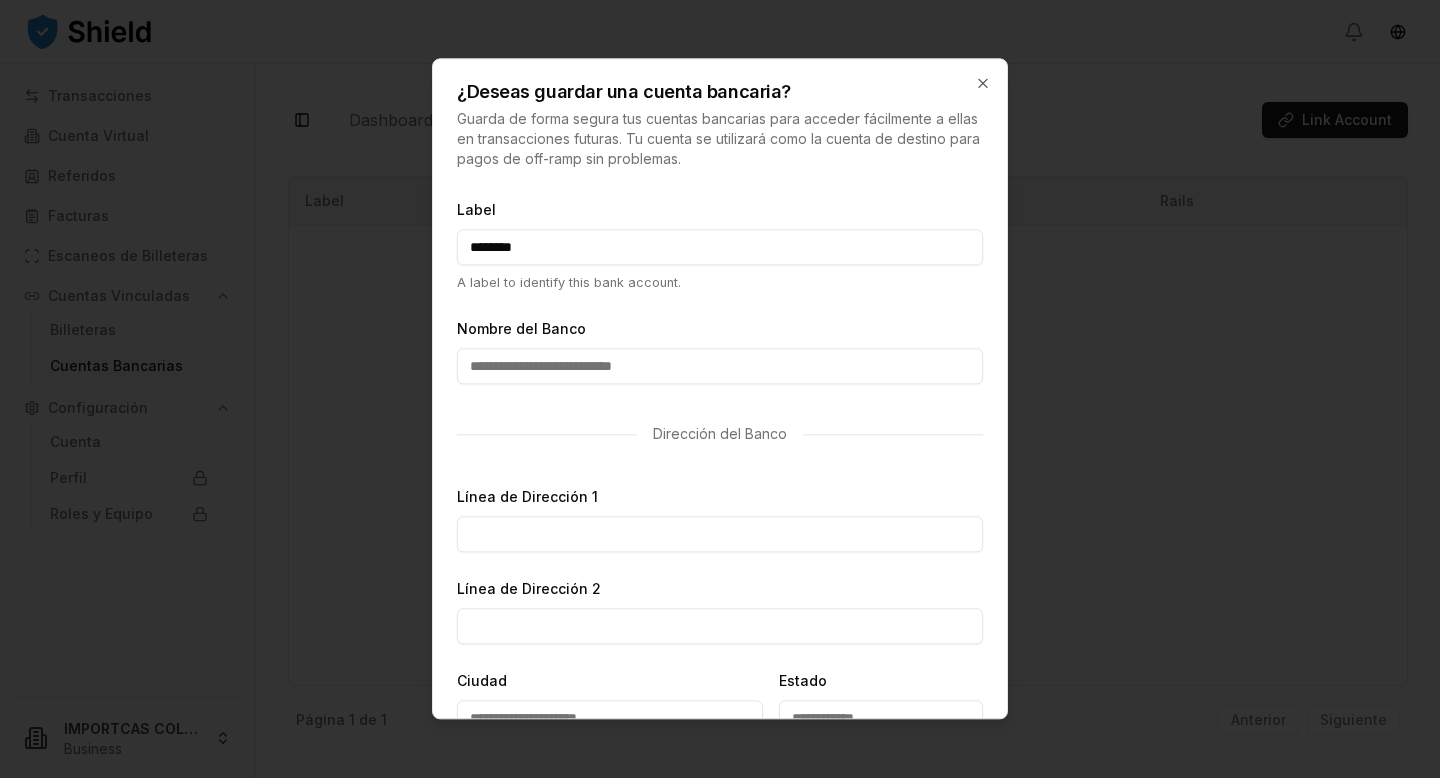type on "********" 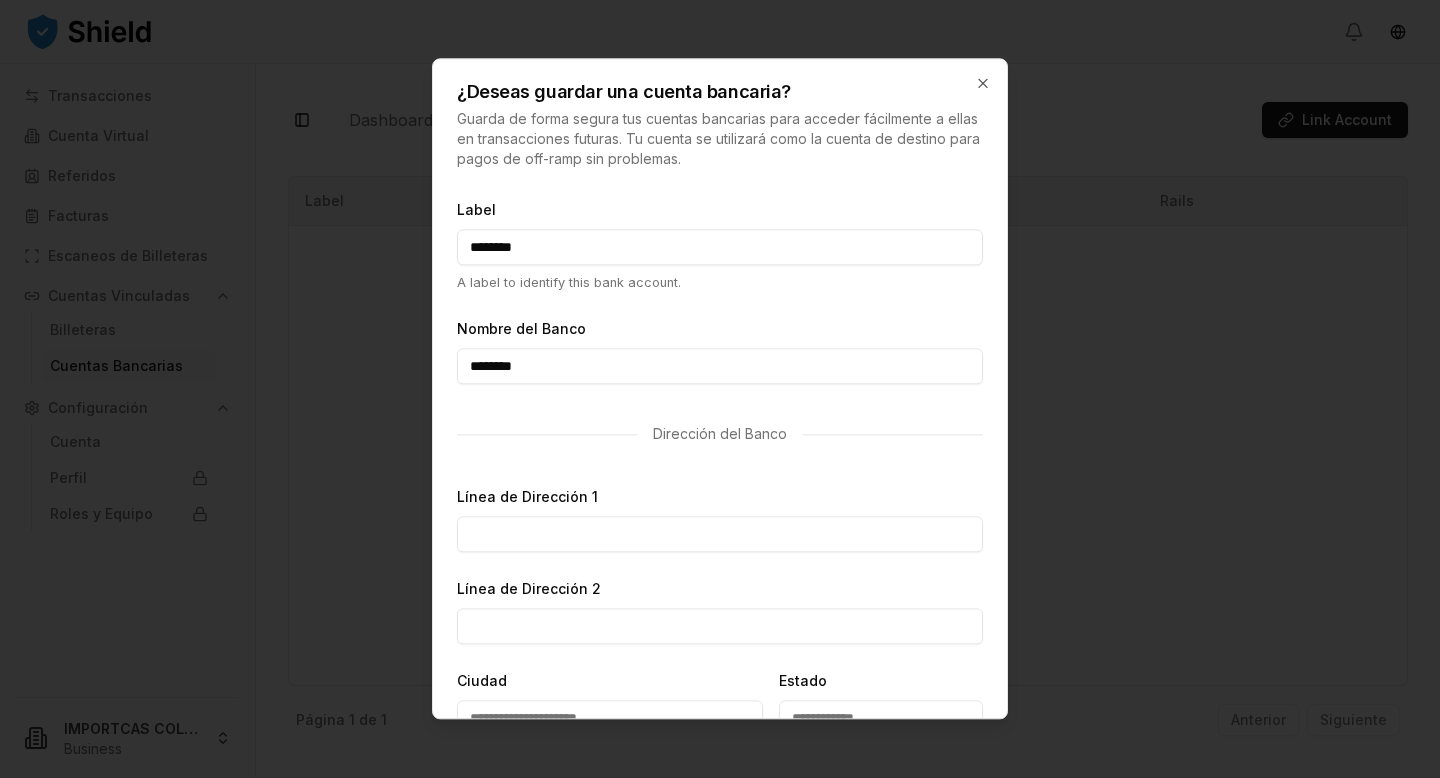 type on "********" 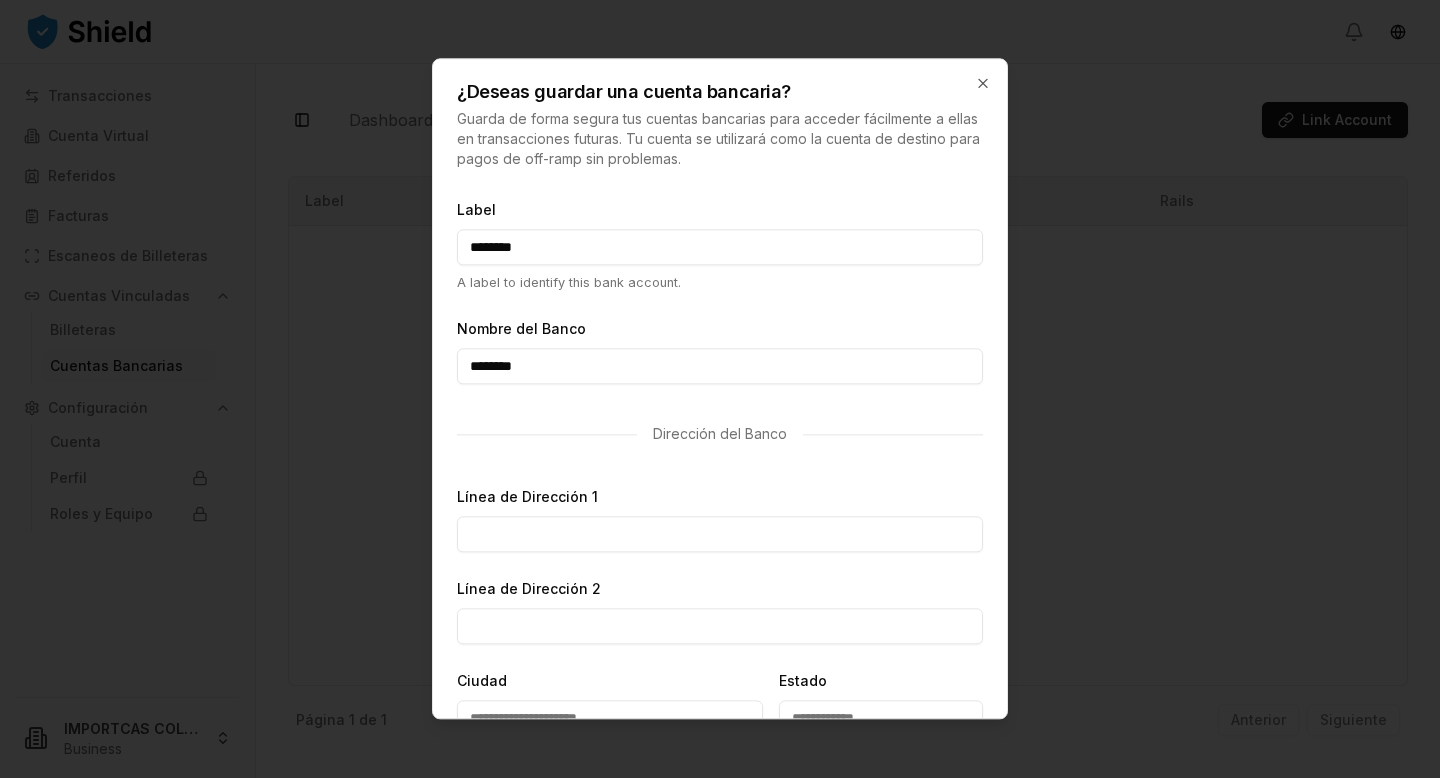 paste on "**********" 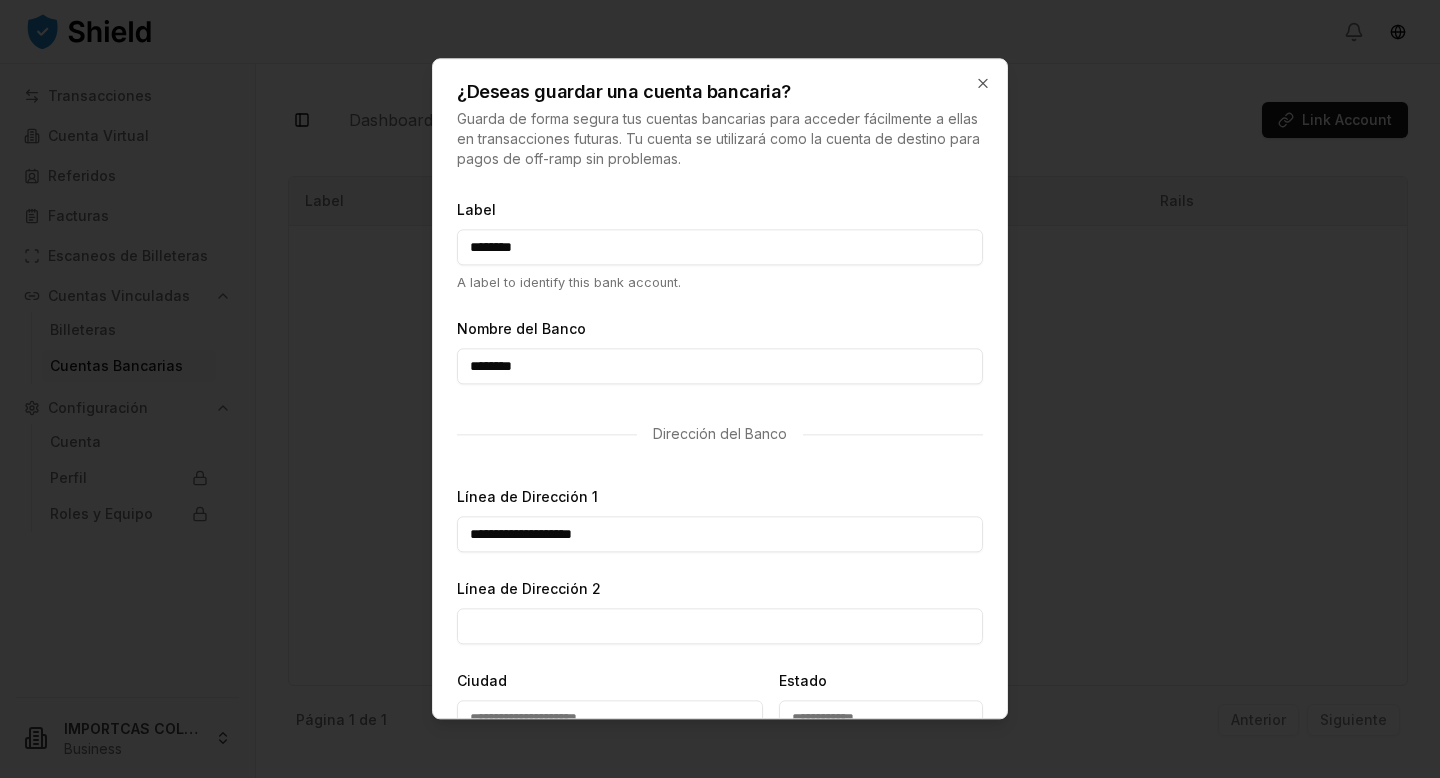 type on "**********" 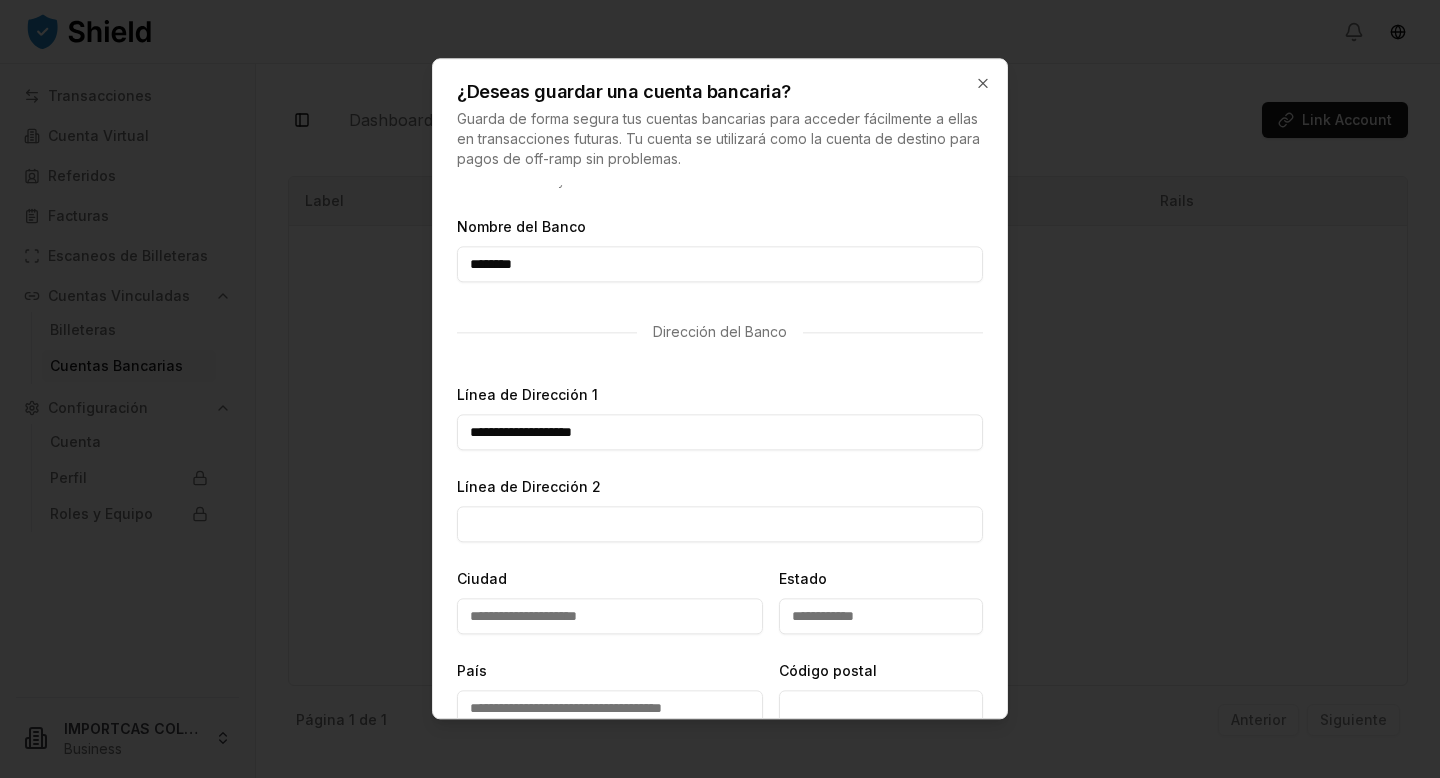 scroll, scrollTop: 192, scrollLeft: 0, axis: vertical 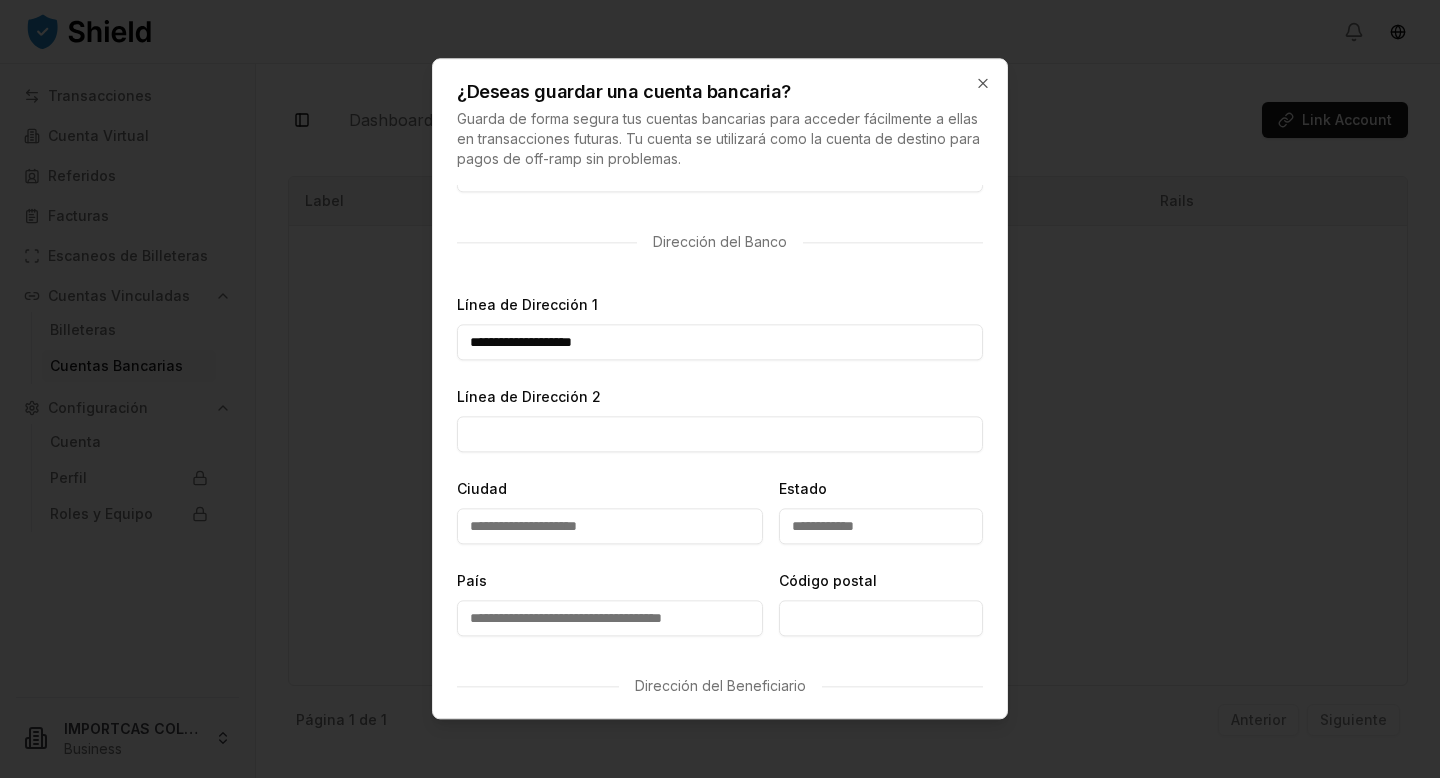 click on "Ciudad" at bounding box center (610, 527) 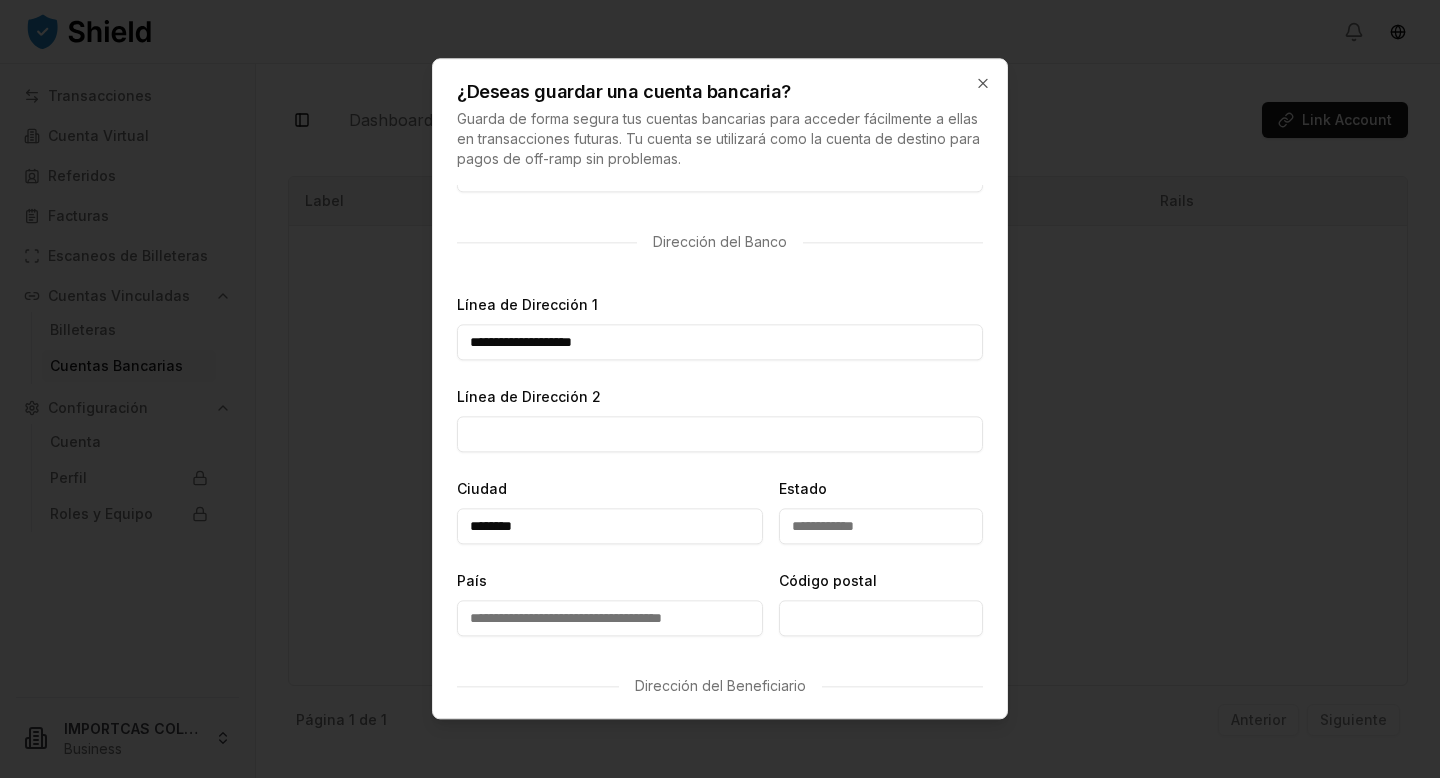 type on "********" 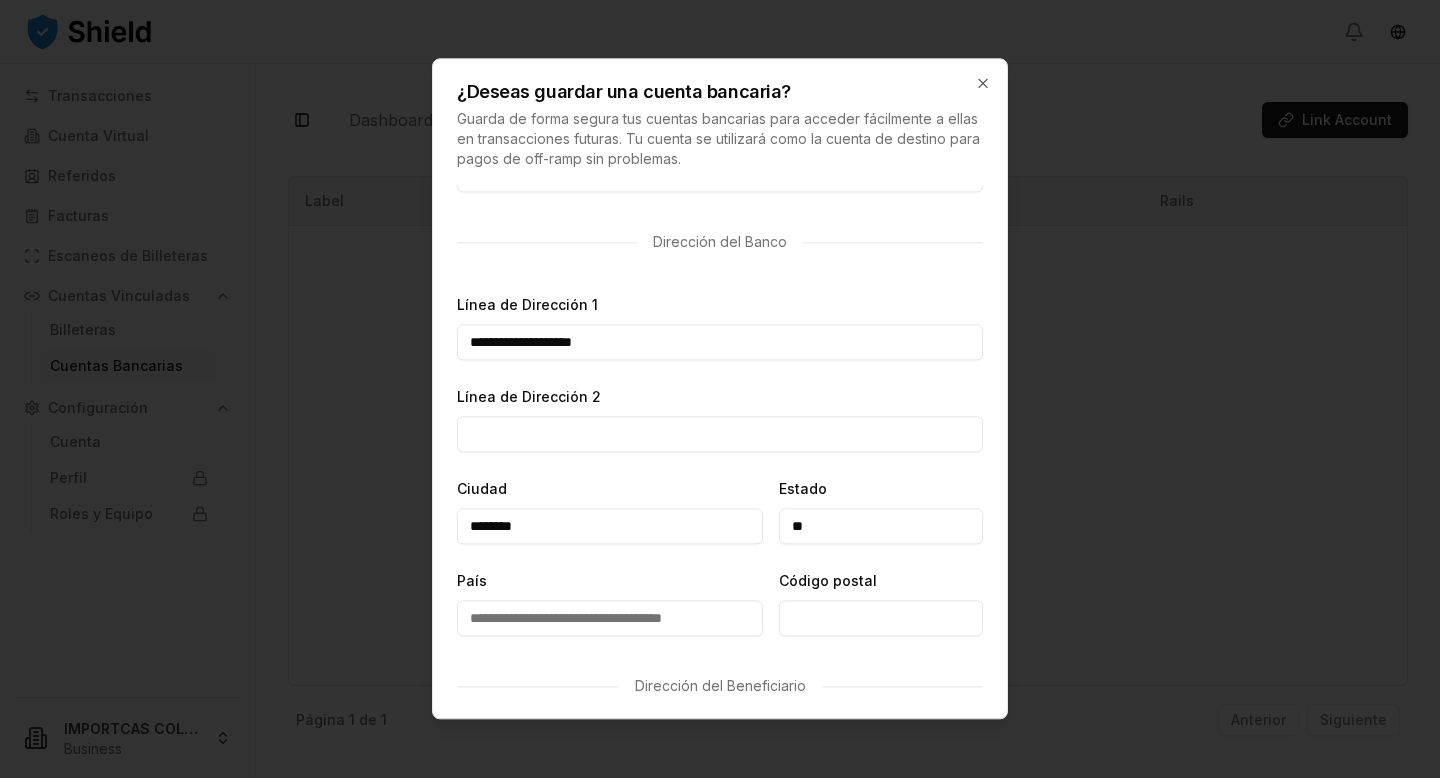 type on "**" 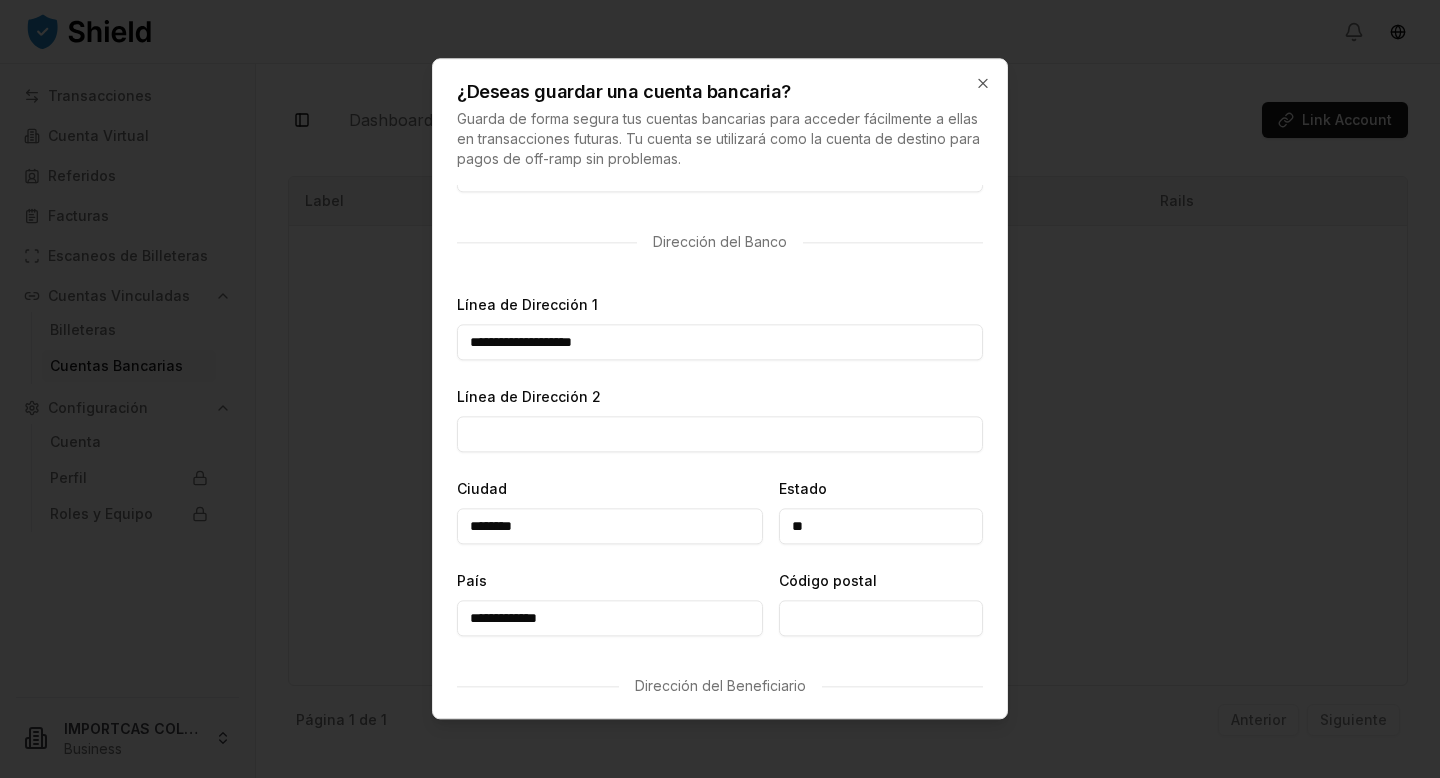 type on "**********" 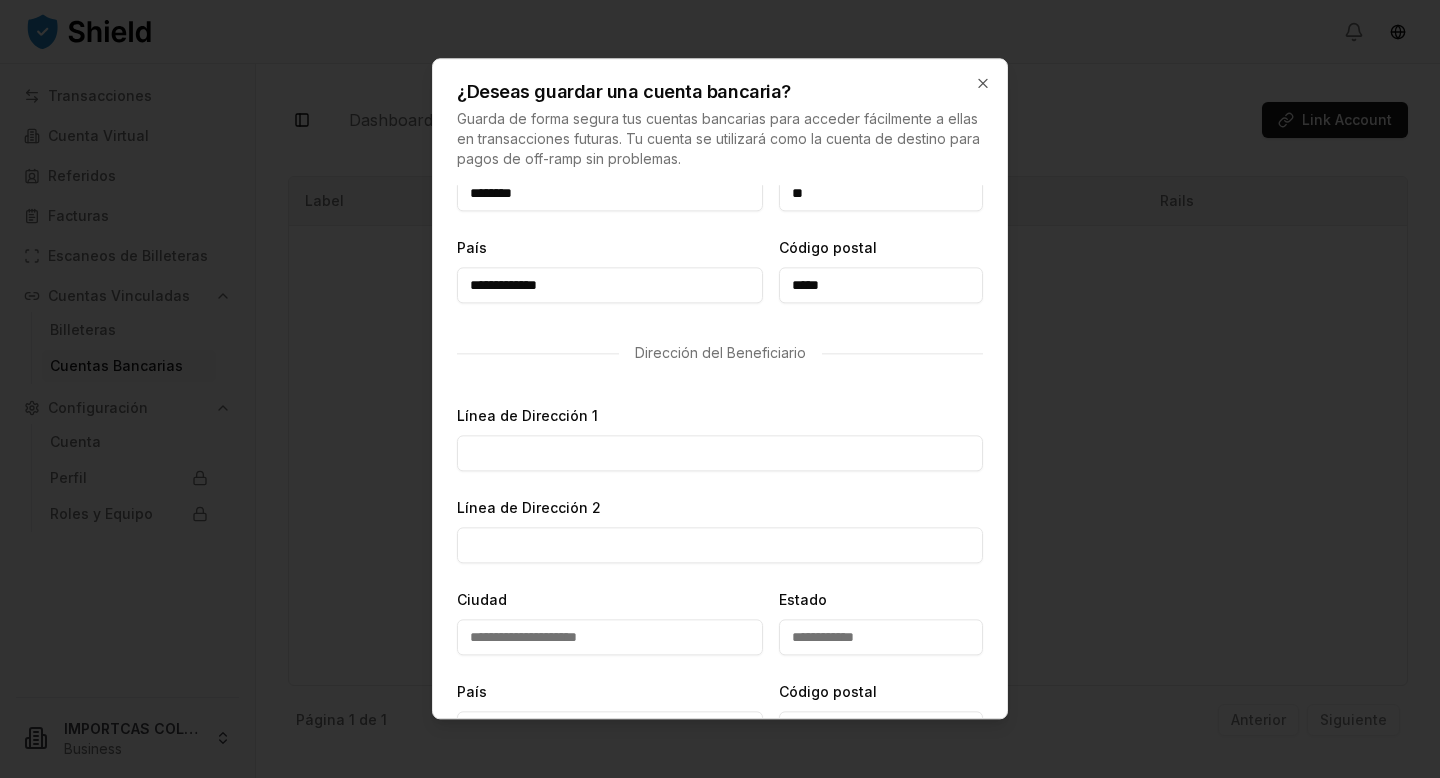 scroll, scrollTop: 526, scrollLeft: 0, axis: vertical 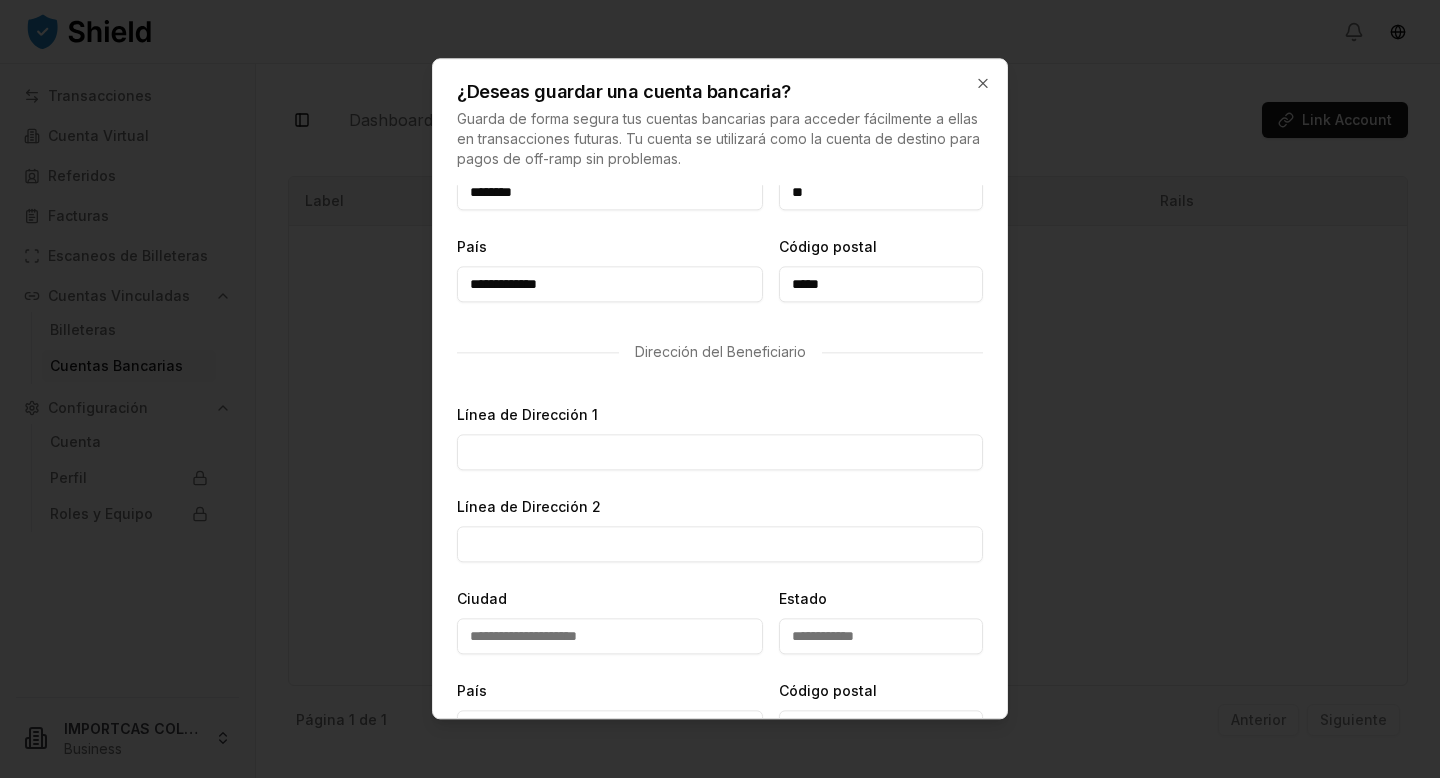 type on "*****" 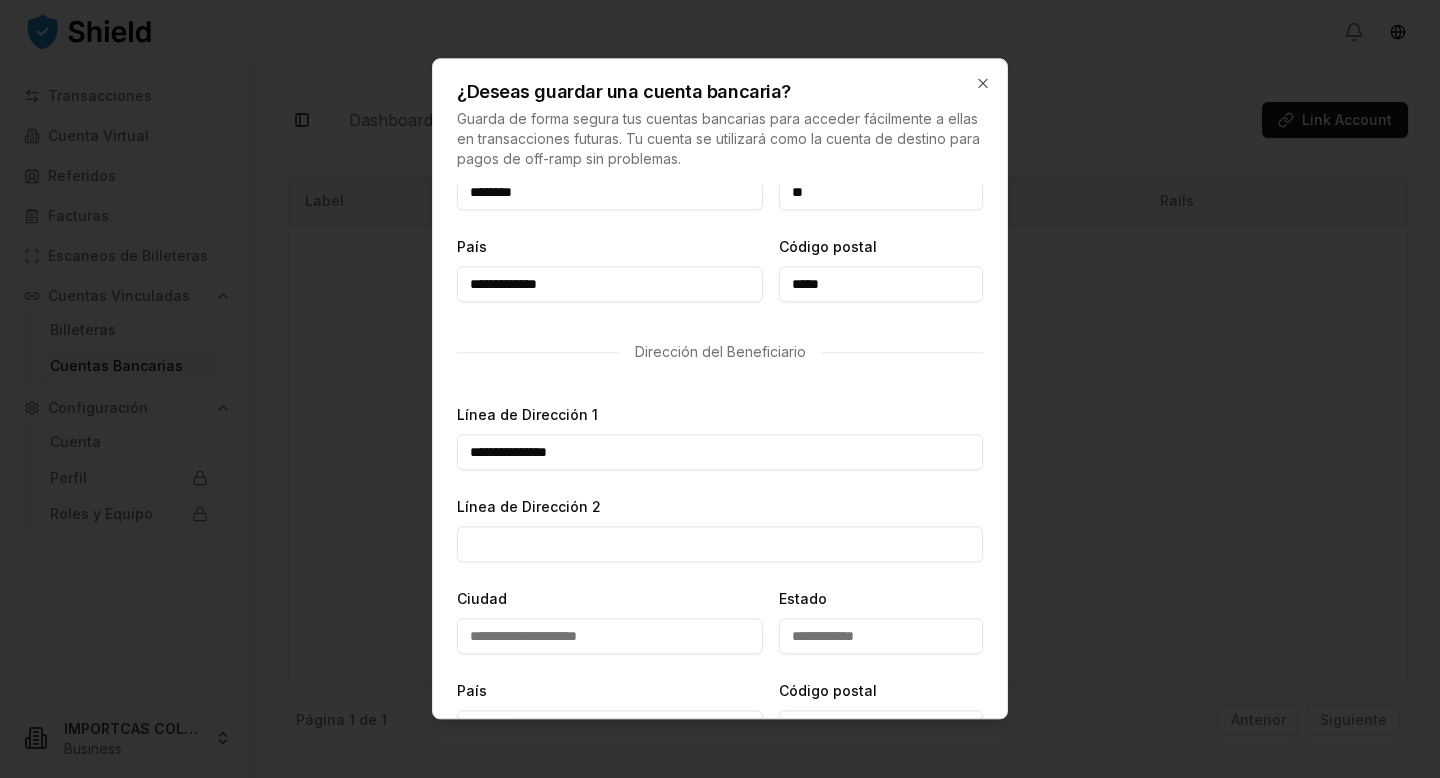 type on "**********" 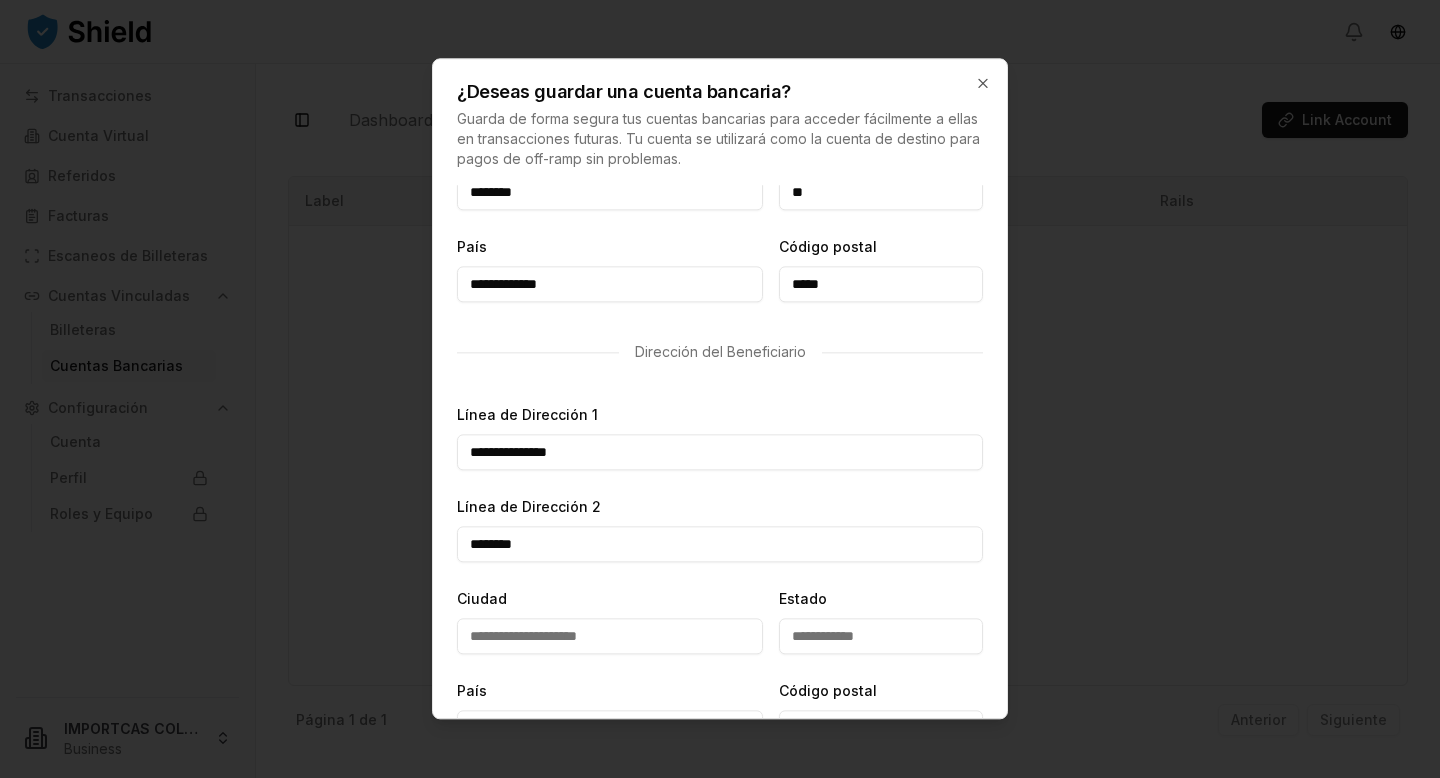 click on "********" at bounding box center (720, 545) 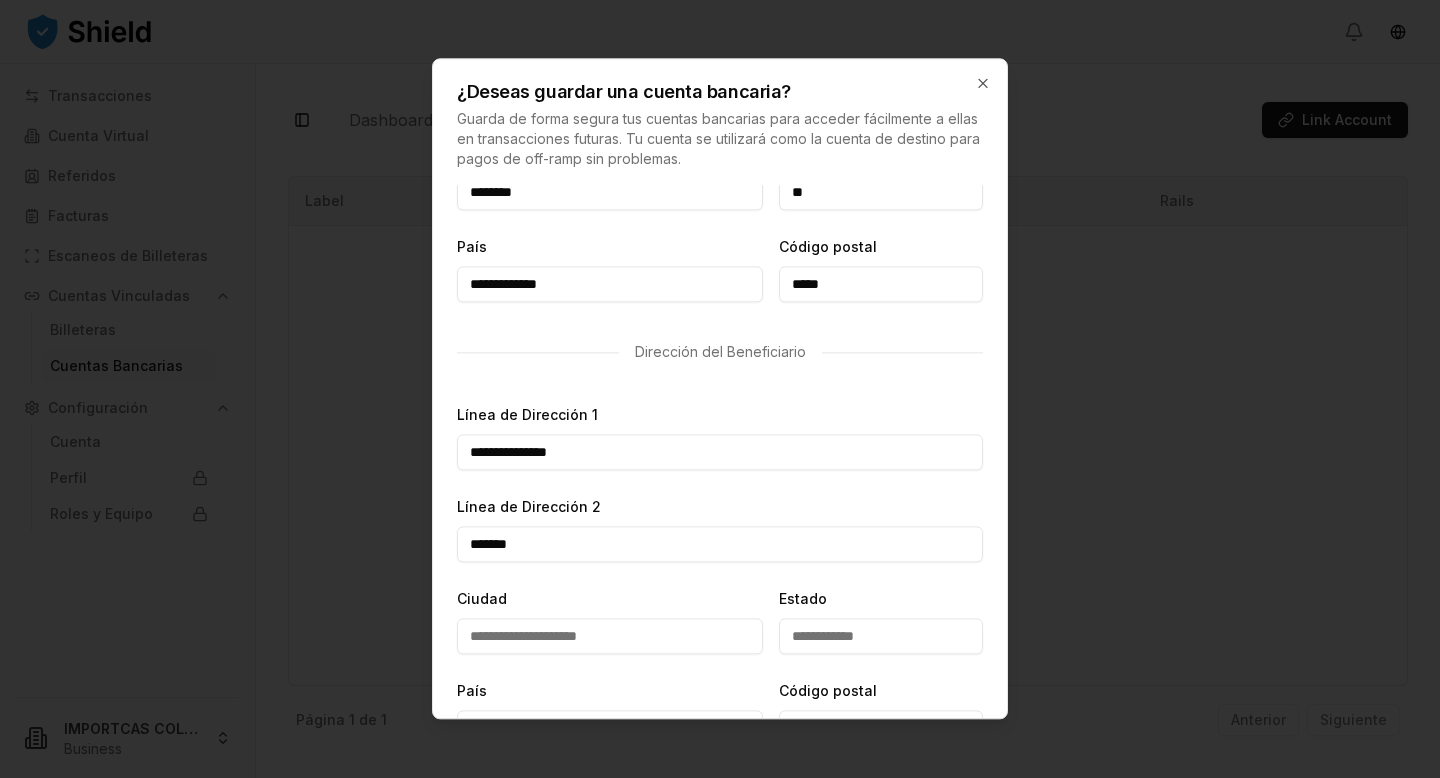 type on "*******" 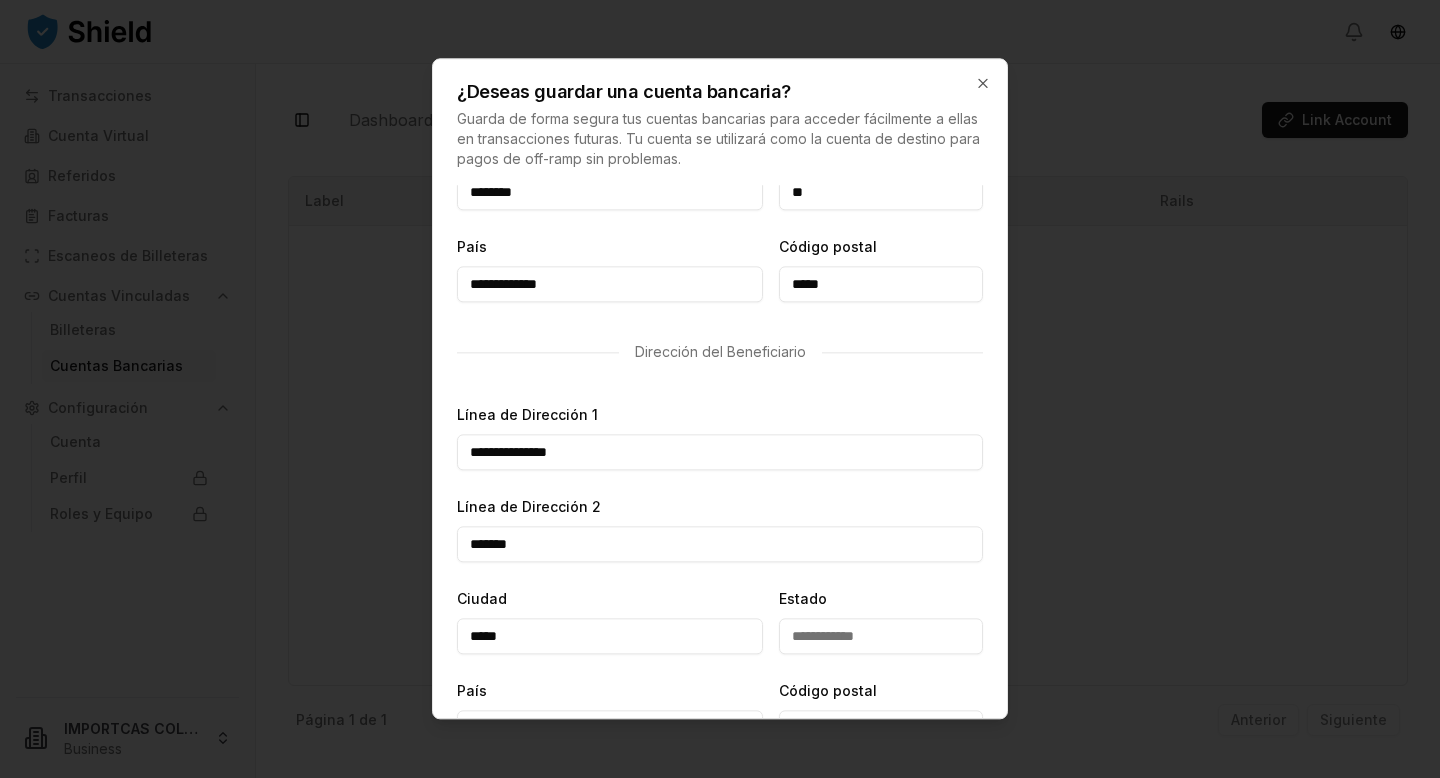 type on "*****" 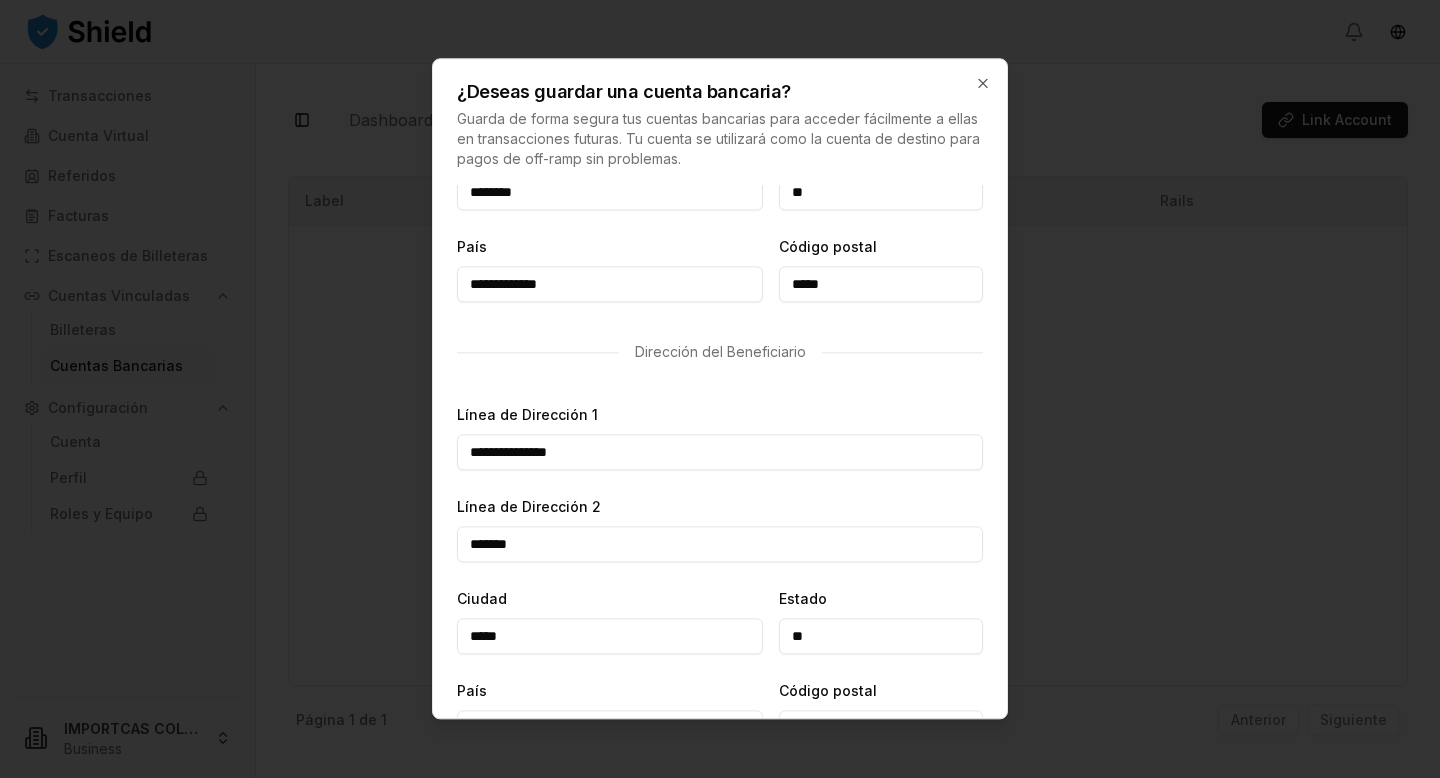 scroll, scrollTop: 710, scrollLeft: 0, axis: vertical 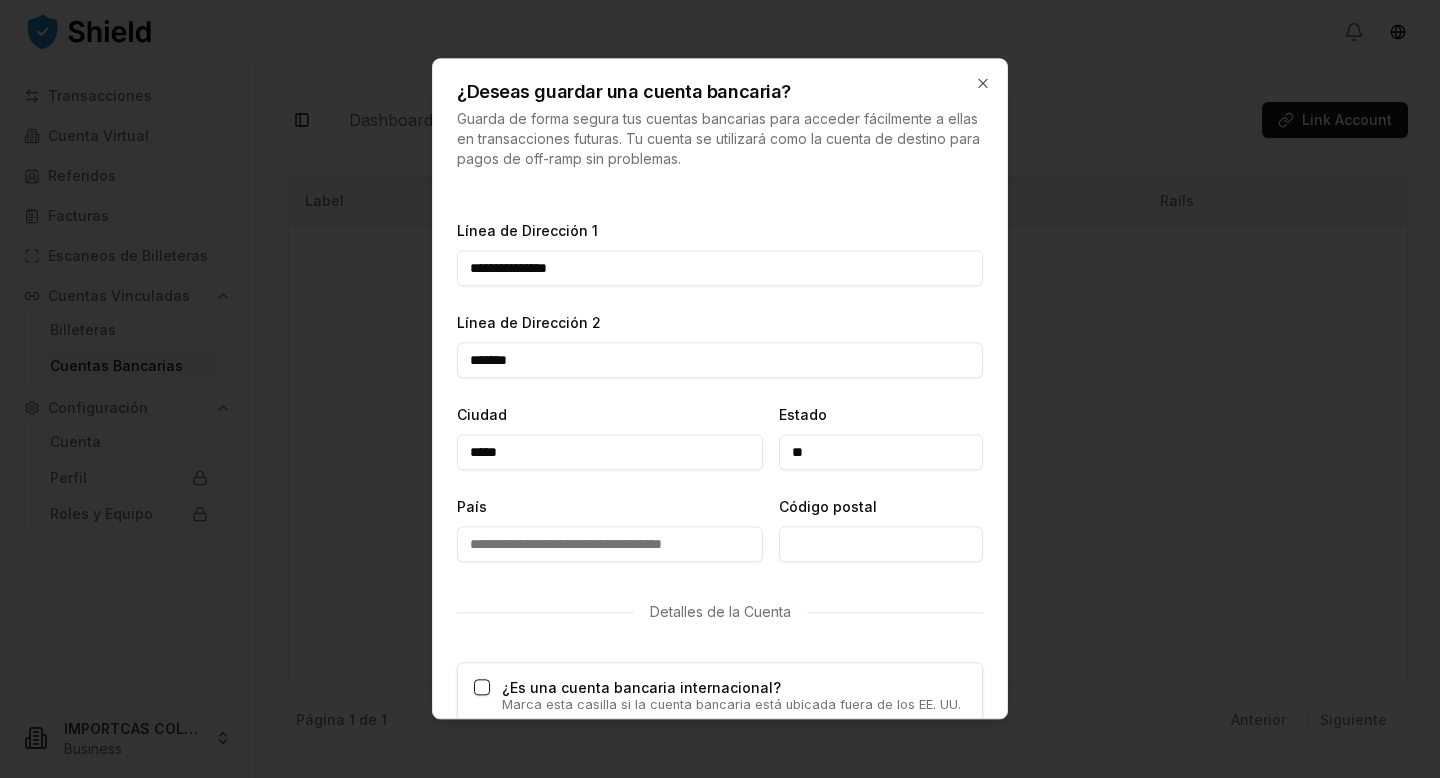 type on "**" 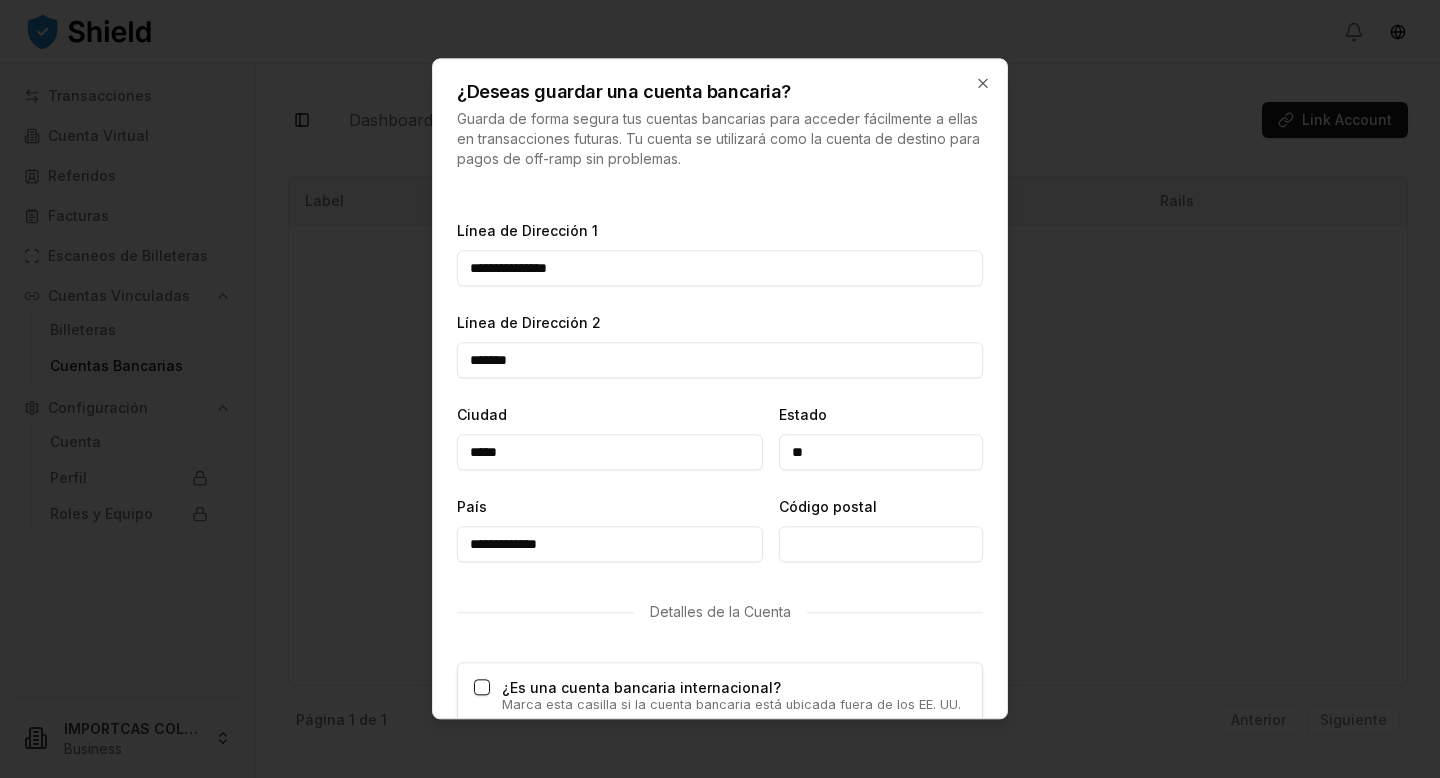 type on "**********" 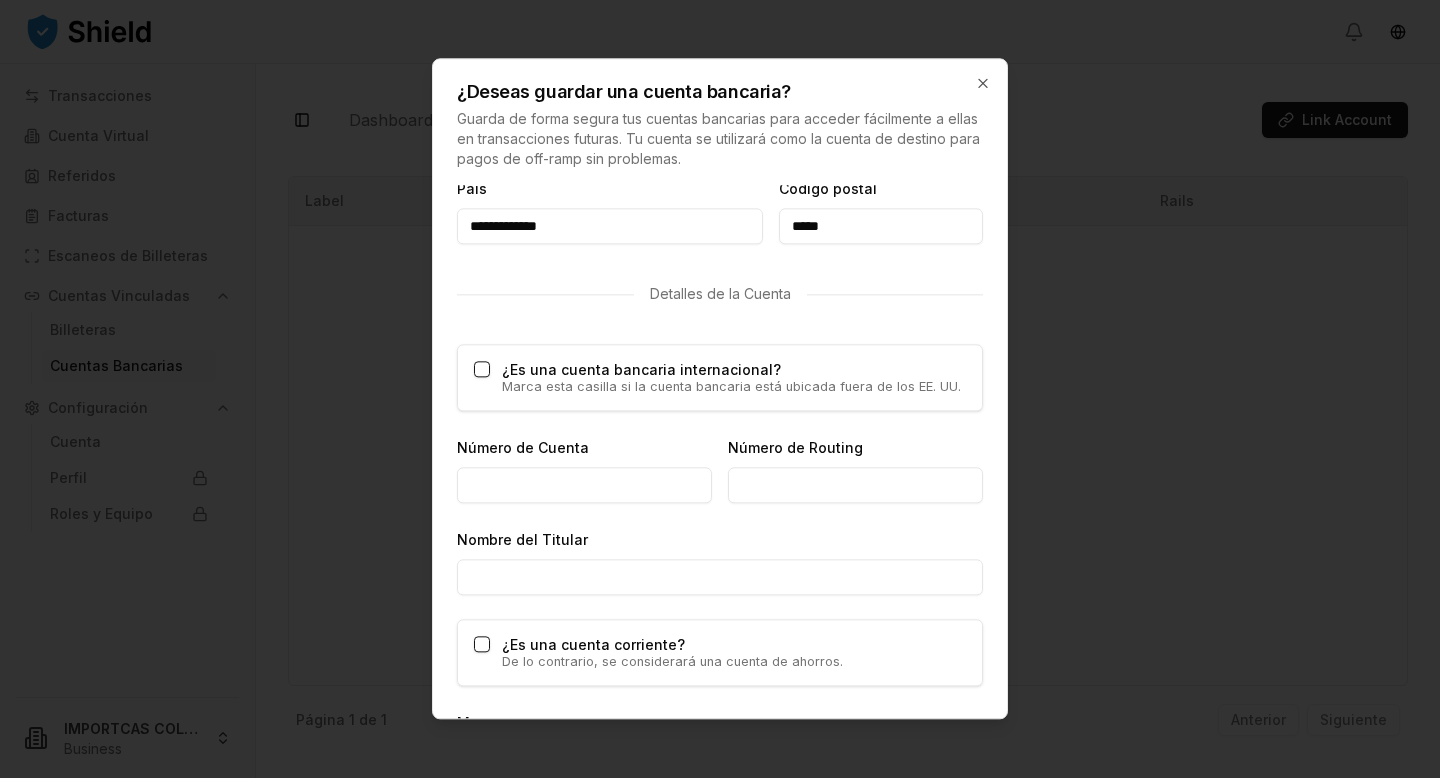 scroll, scrollTop: 1030, scrollLeft: 0, axis: vertical 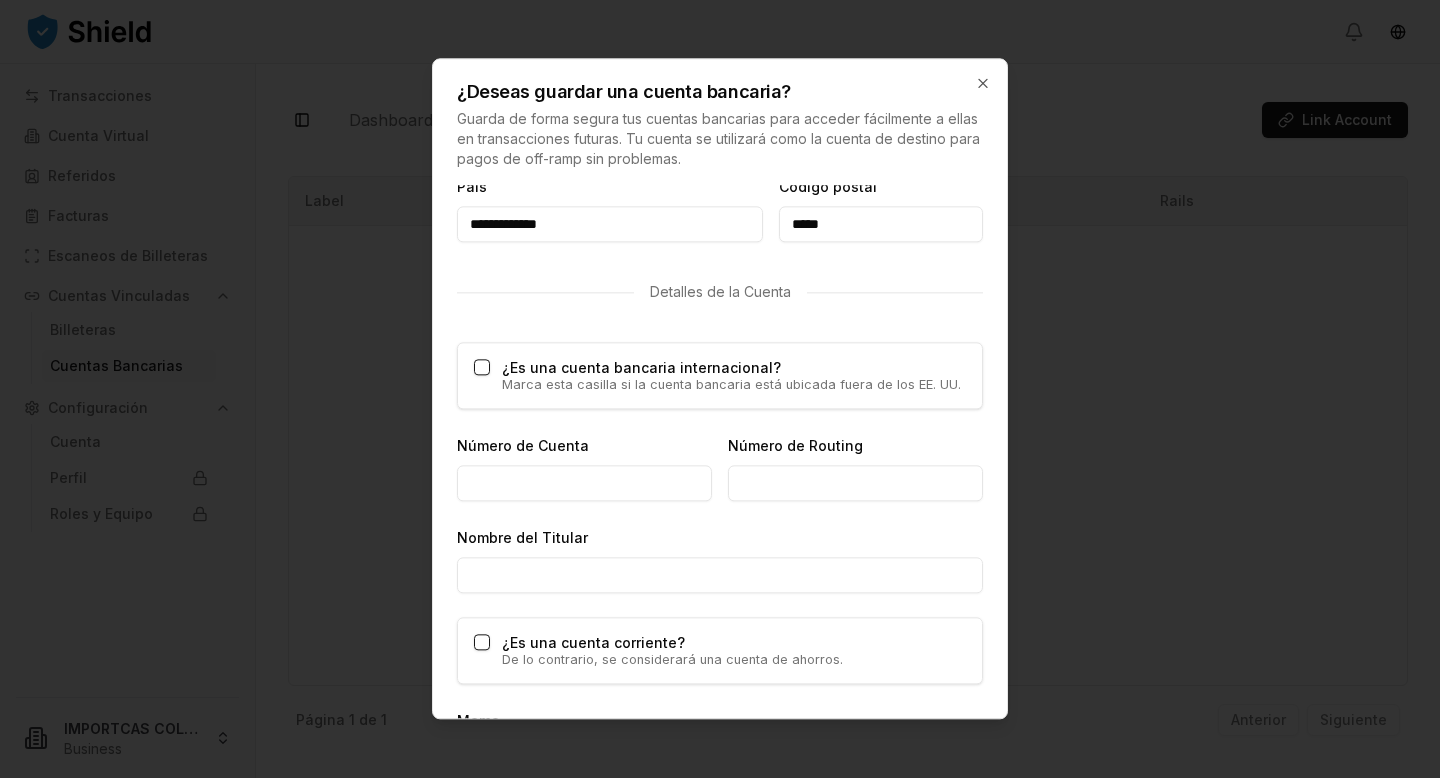 type on "*****" 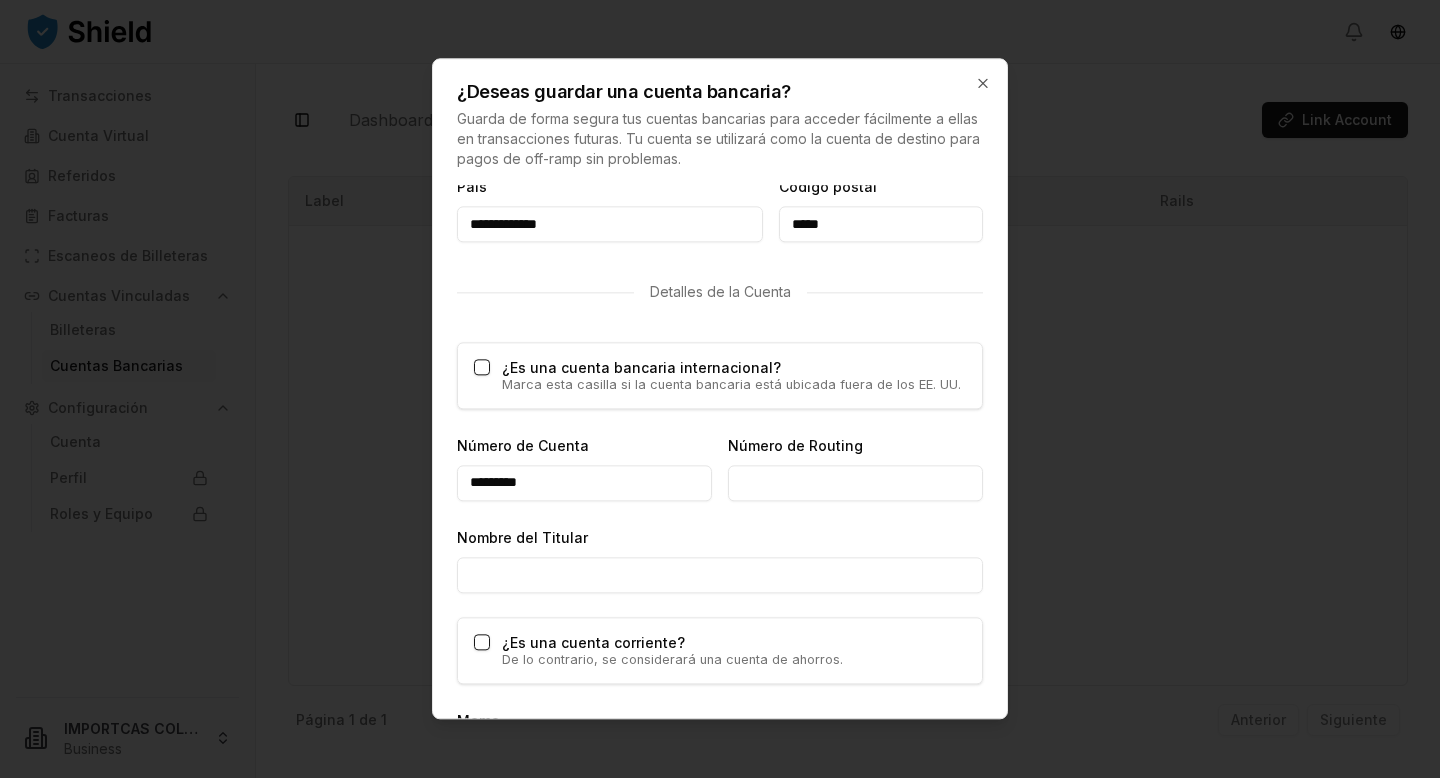 type 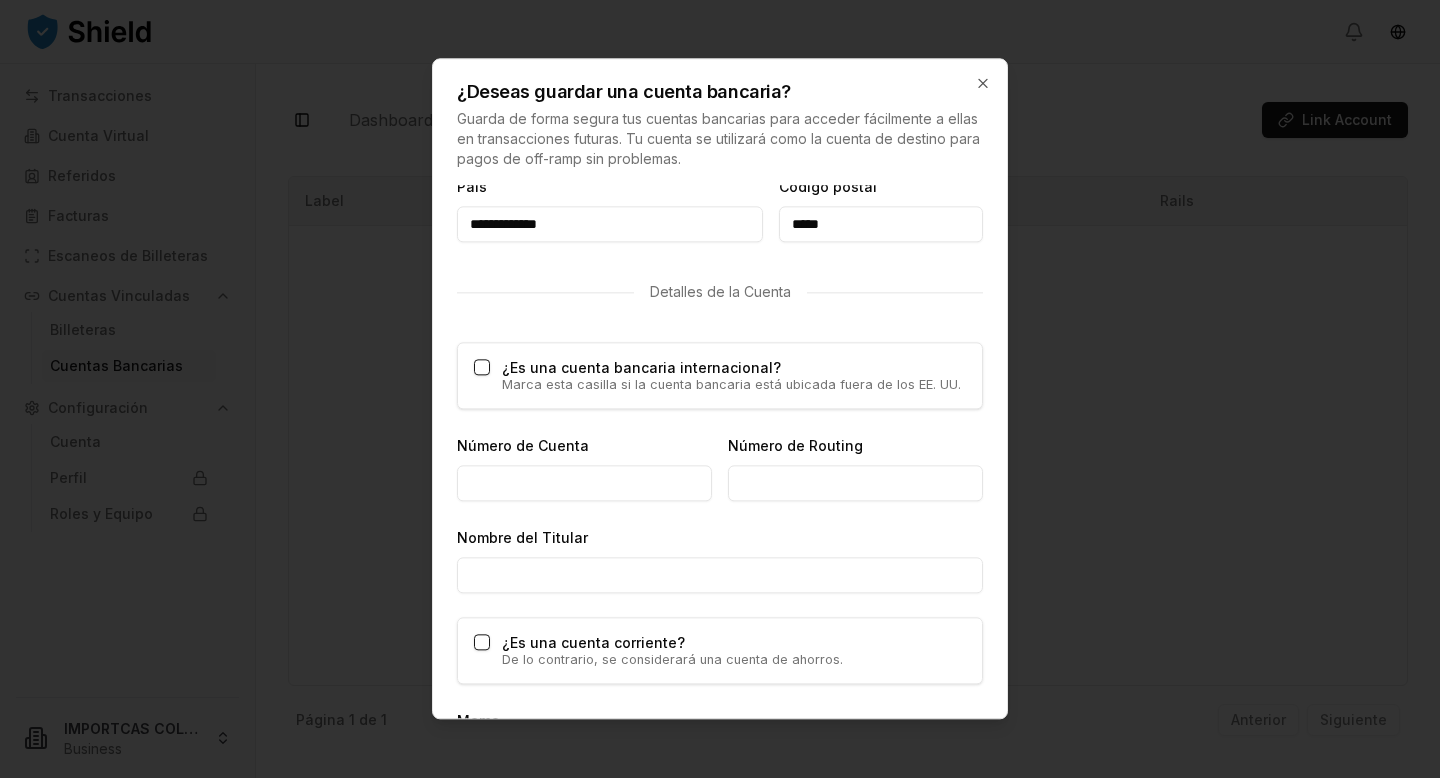click on "Número de Routing" at bounding box center (855, 483) 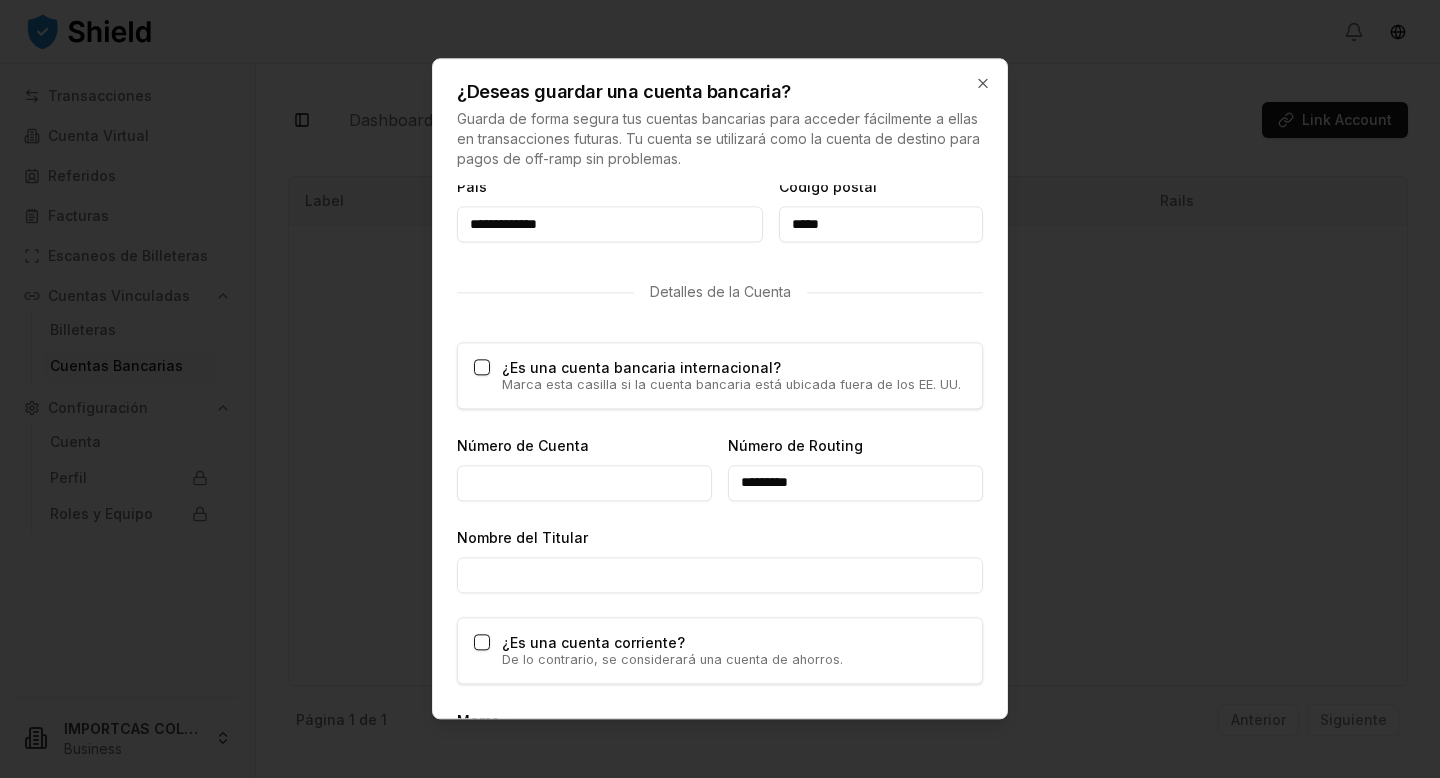 type on "*********" 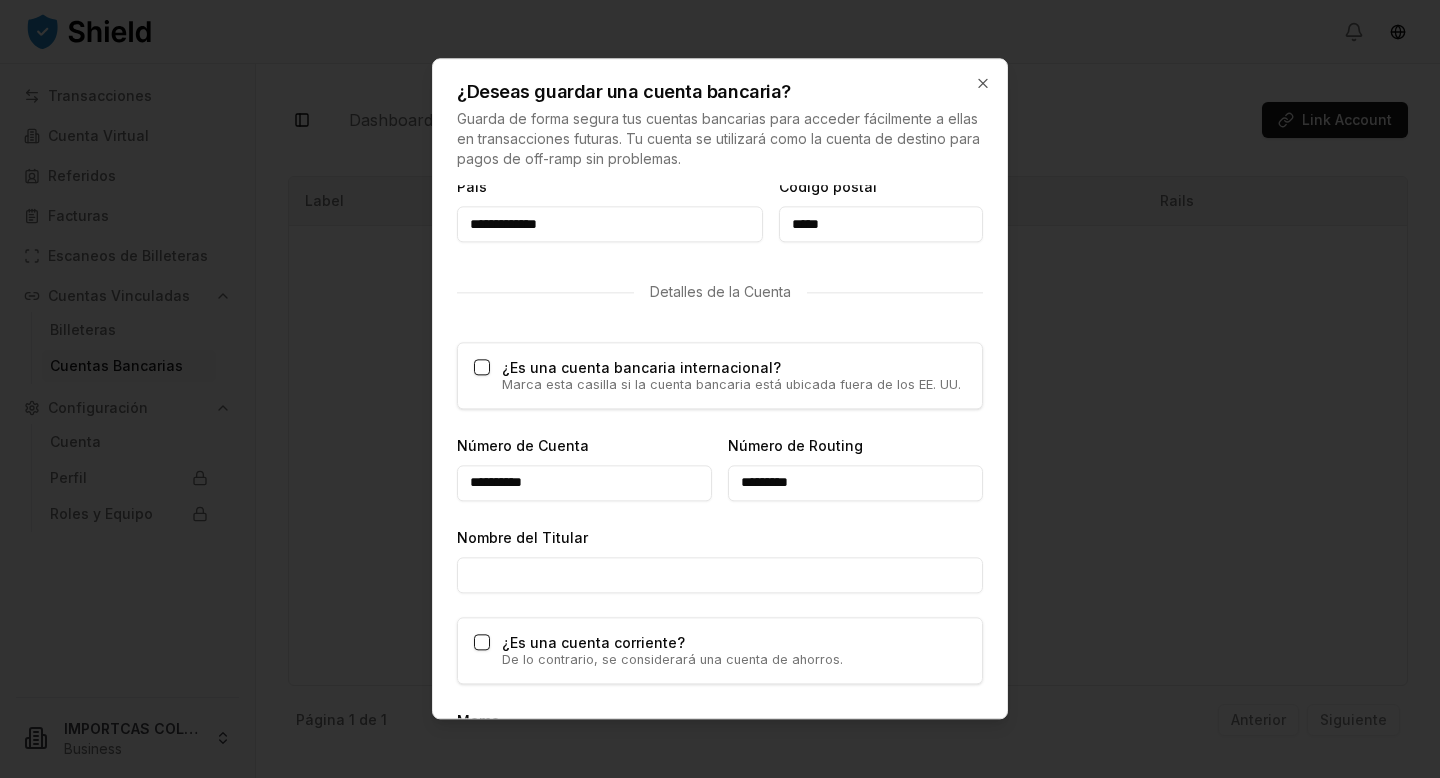 type on "**********" 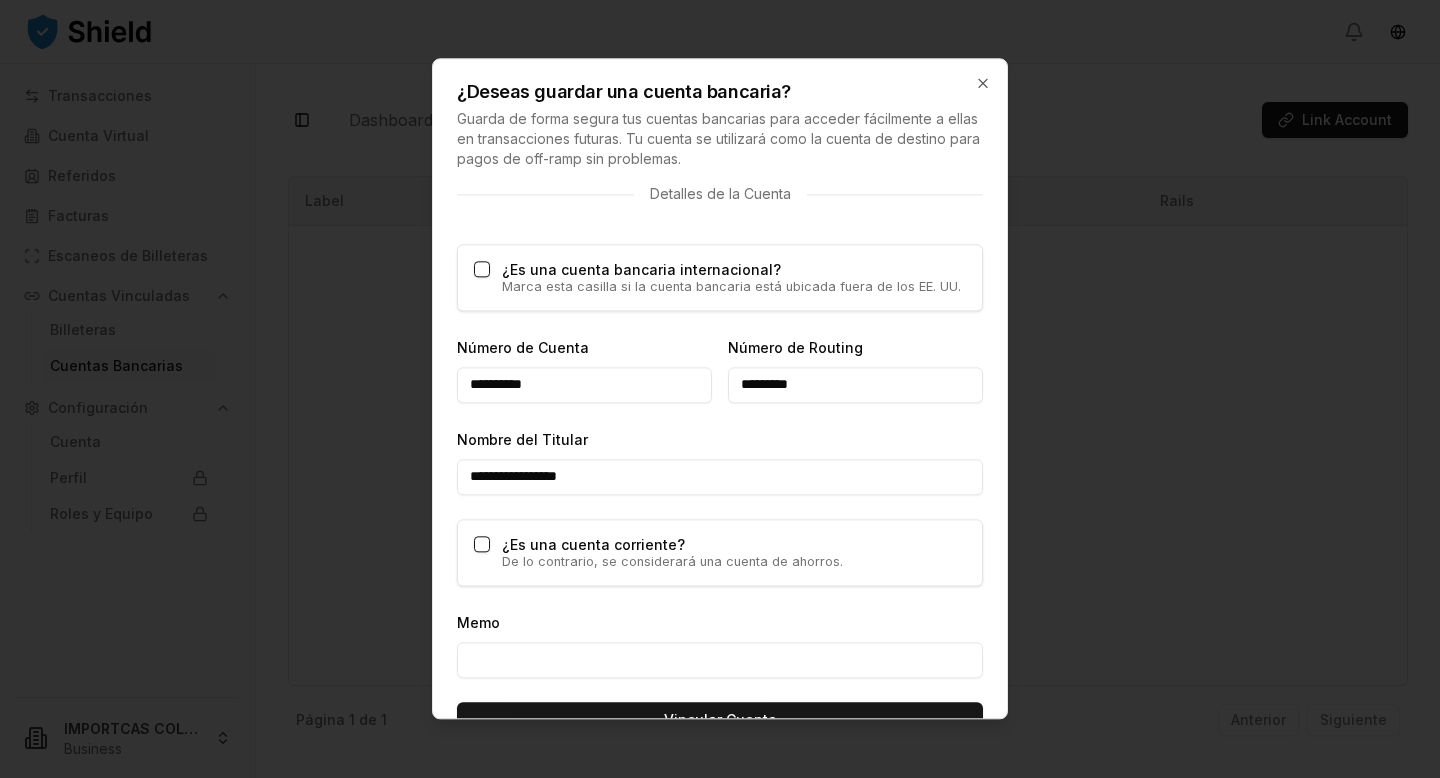 scroll, scrollTop: 1132, scrollLeft: 0, axis: vertical 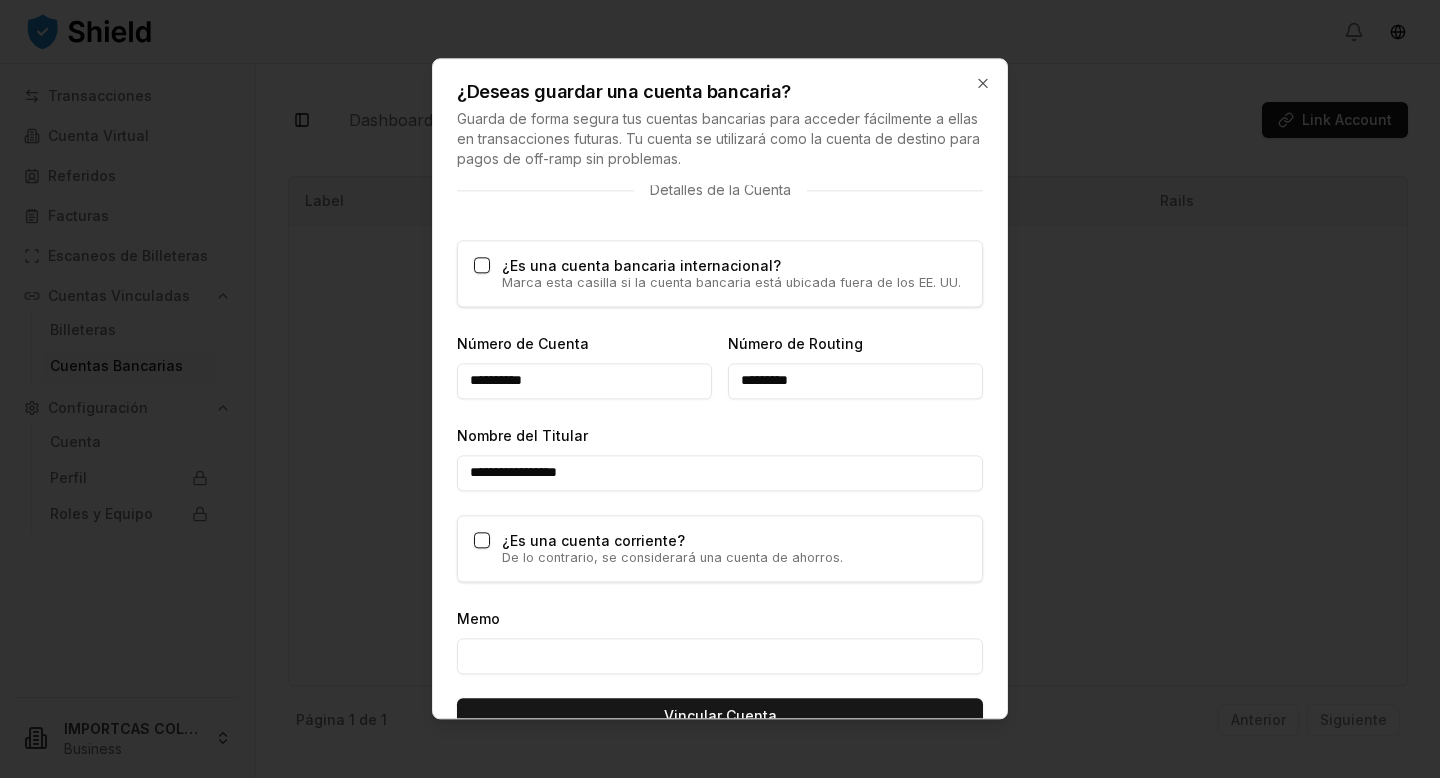 type on "**********" 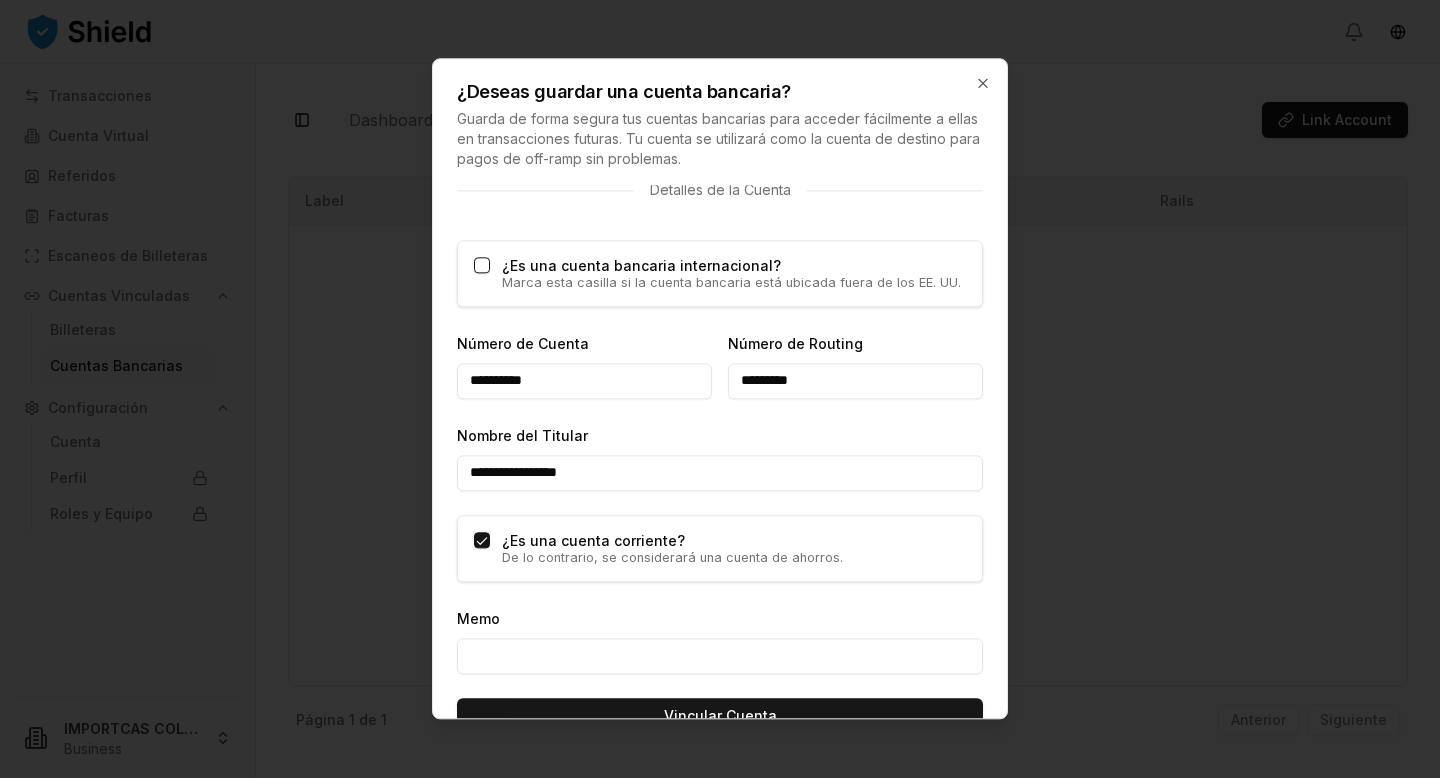 scroll, scrollTop: 1171, scrollLeft: 0, axis: vertical 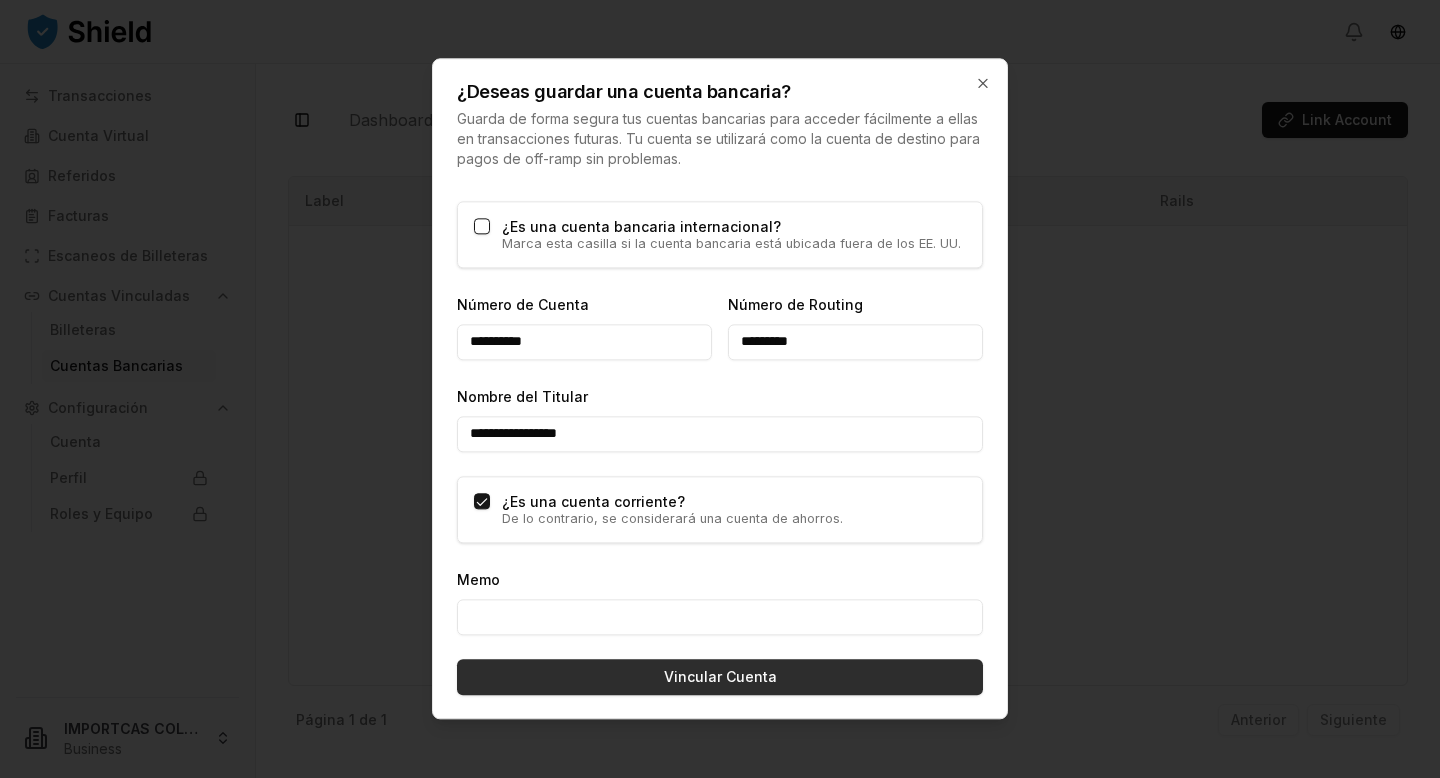 click on "Vincular Cuenta" at bounding box center (720, 677) 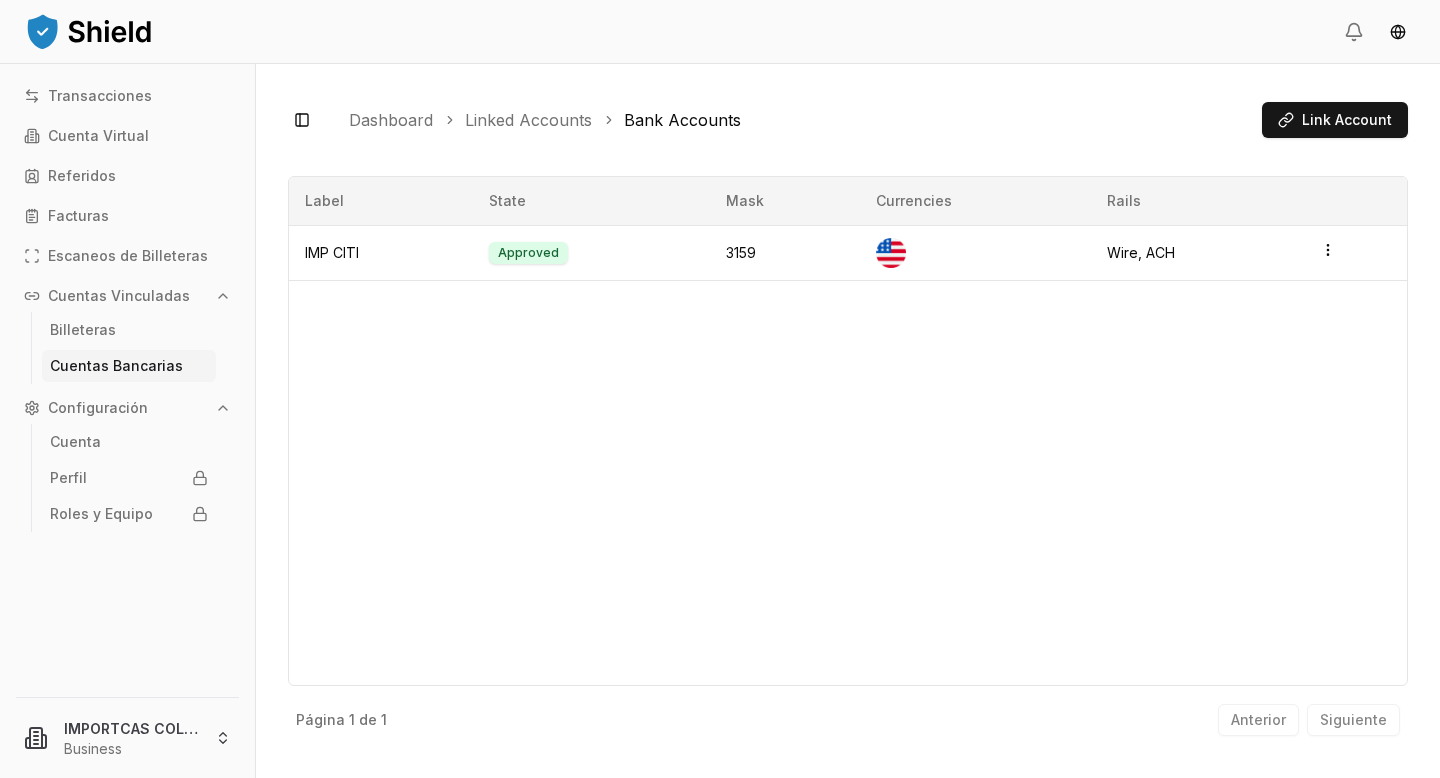 type 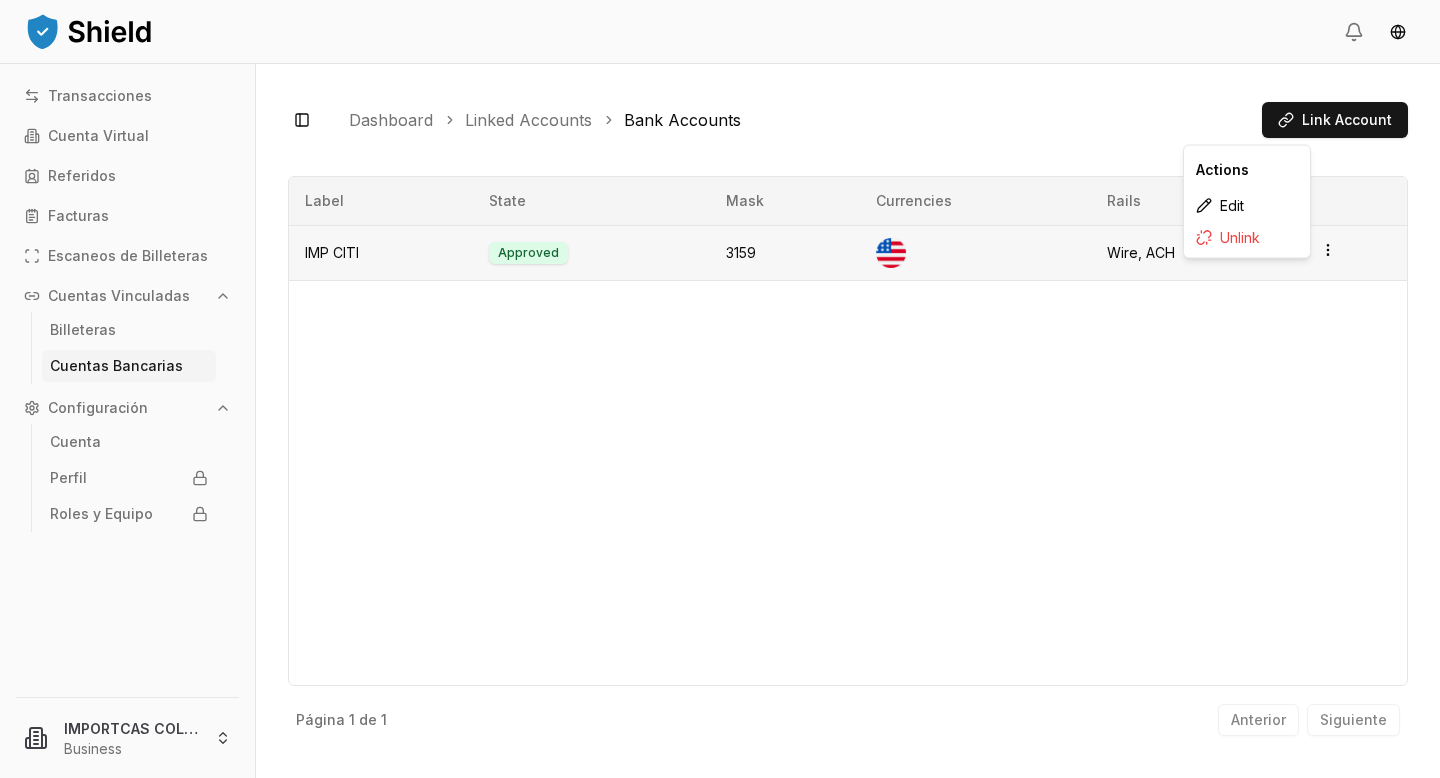 click on "Transacciones Cuenta Virtual Referidos Facturas Escaneos de Billeteras Cuentas Vinculadas Billeteras Cuentas Bancarias Configuración Cuenta Perfil Roles y Equipo IMPORTCAS COL LLC Business Toggle Sidebar Dashboard Linked Accounts Bank Accounts Link Account IMP CITI Approved 3159 Currencies Rails Wire, ACH Página 1 de 1 Anterior Siguiente Label State Mask Currencies Rails IMP CITI Approved 3159 Wire, ACH Página 1 de 1 Anterior Siguiente Actions Edit Unlink" at bounding box center [720, 389] 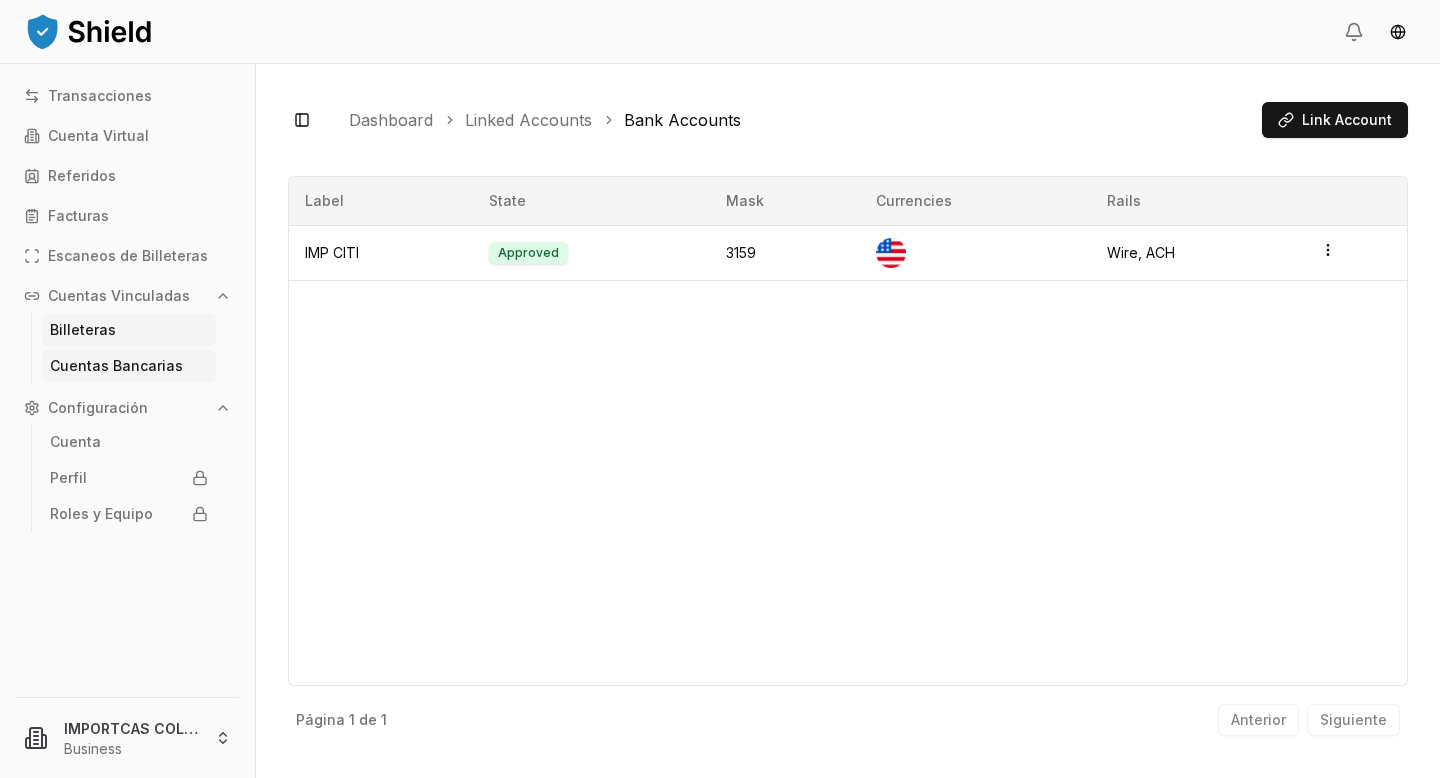 click on "Billeteras" at bounding box center [129, 330] 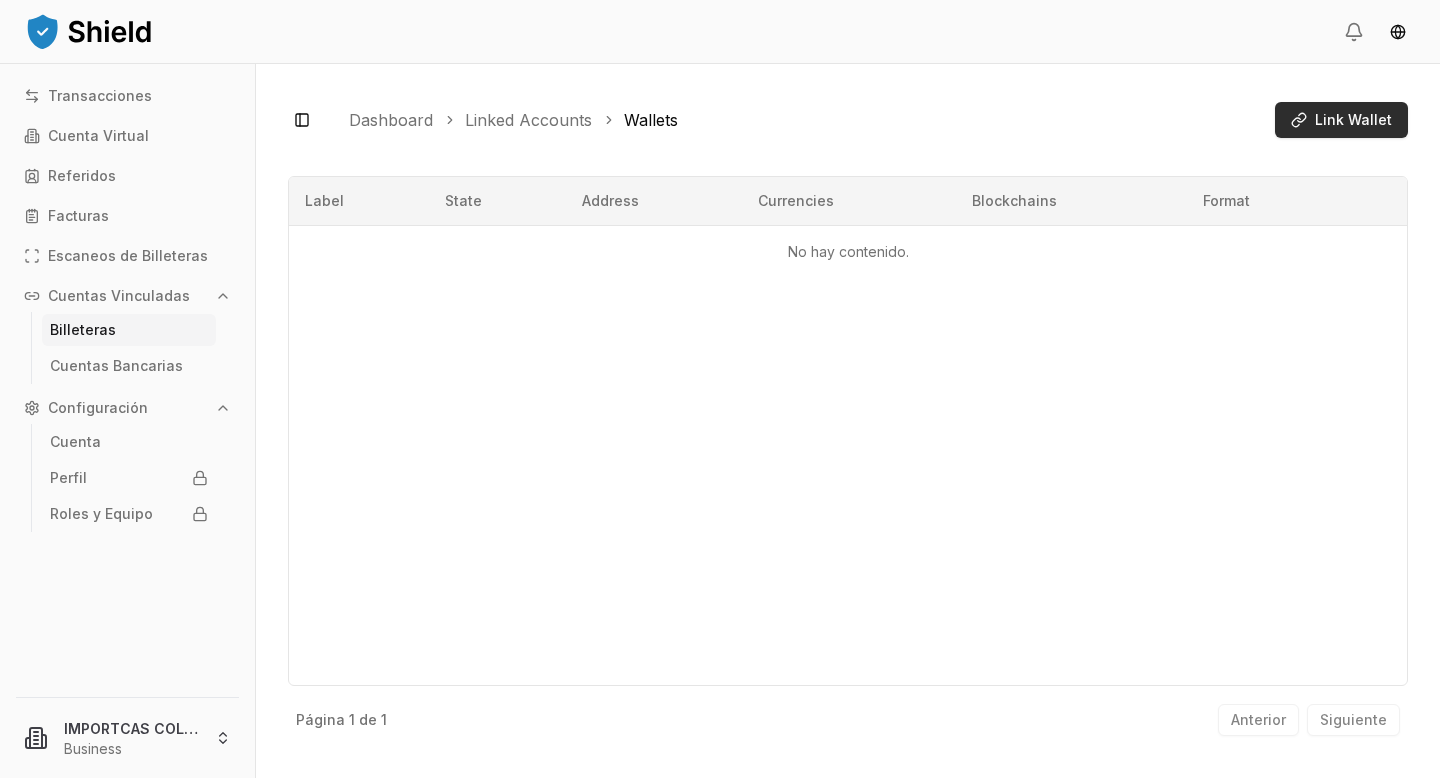 click on "Link Wallet" at bounding box center [1353, 120] 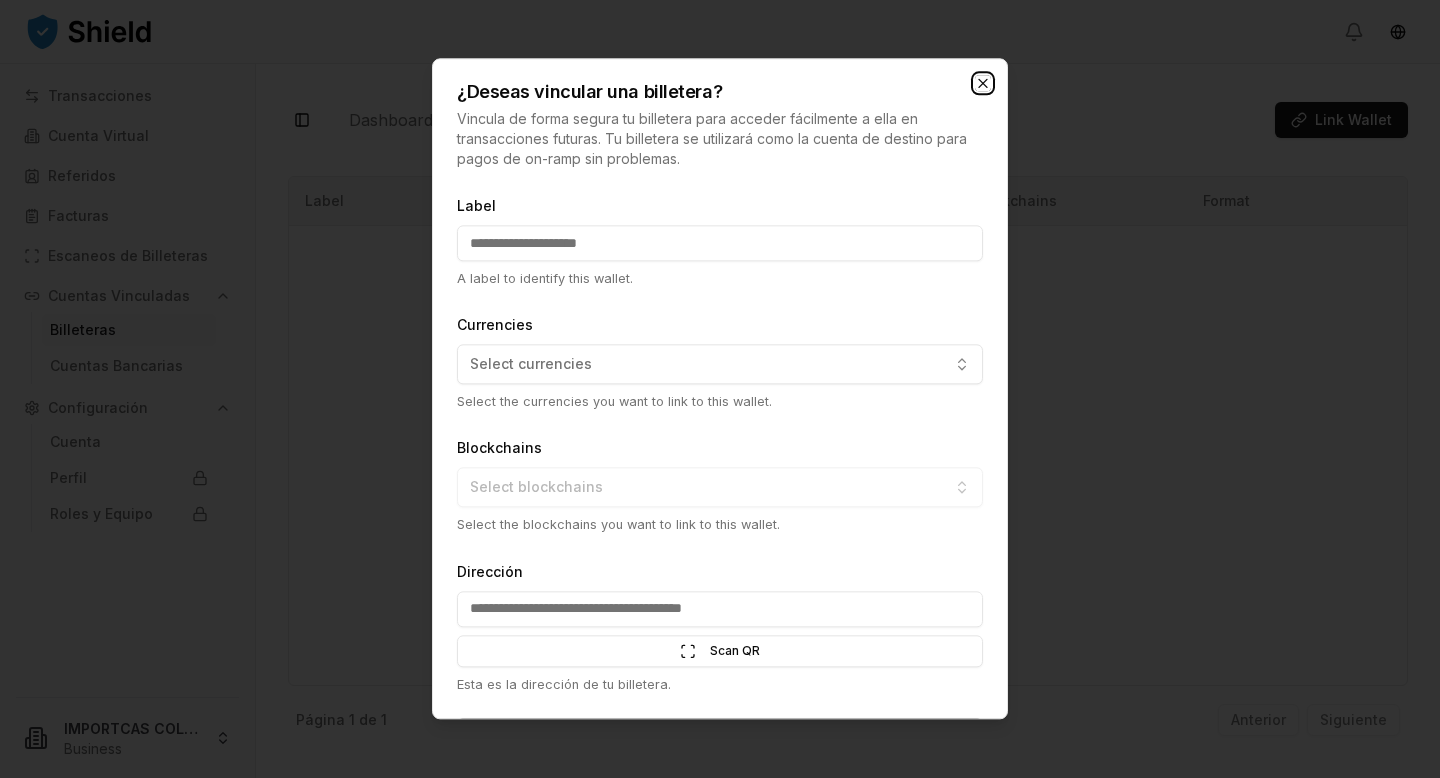 click 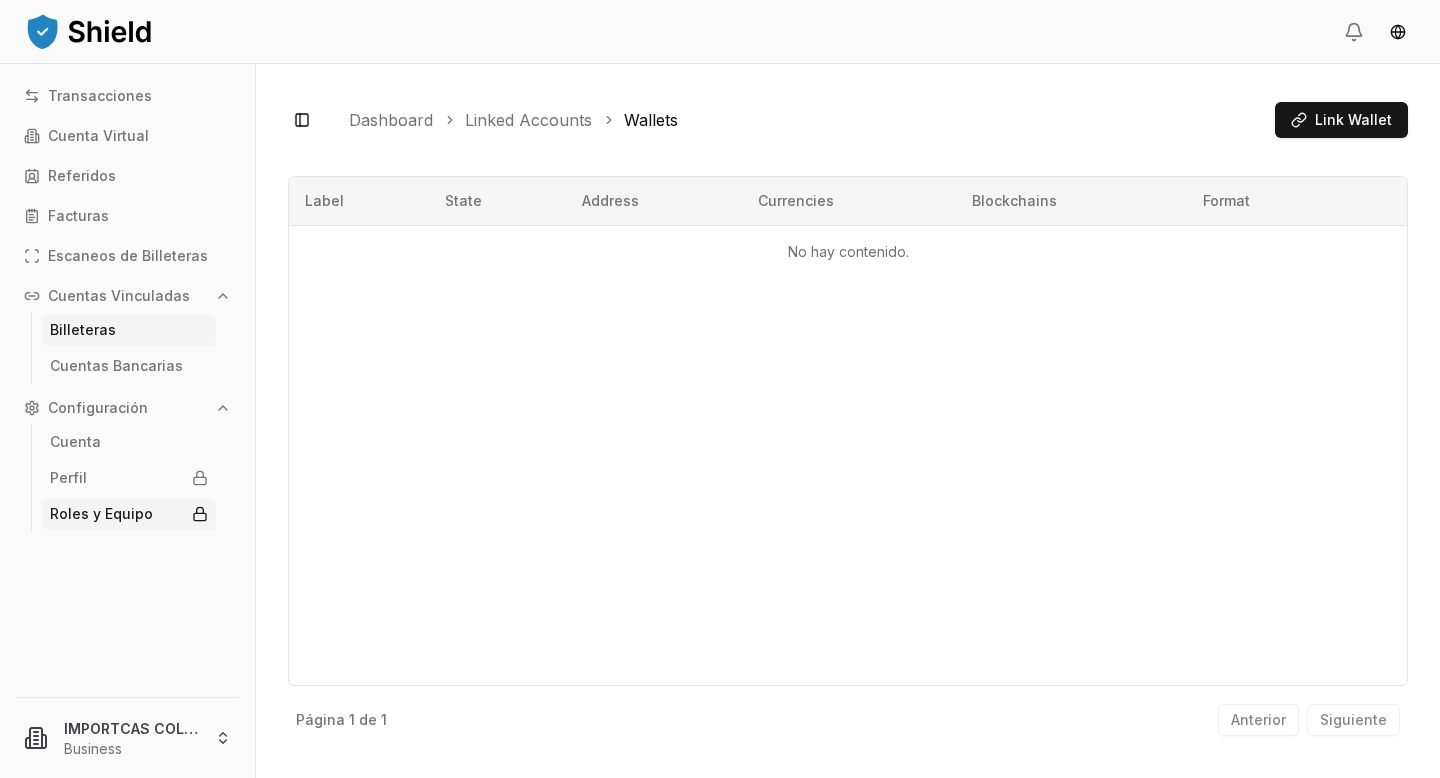 type 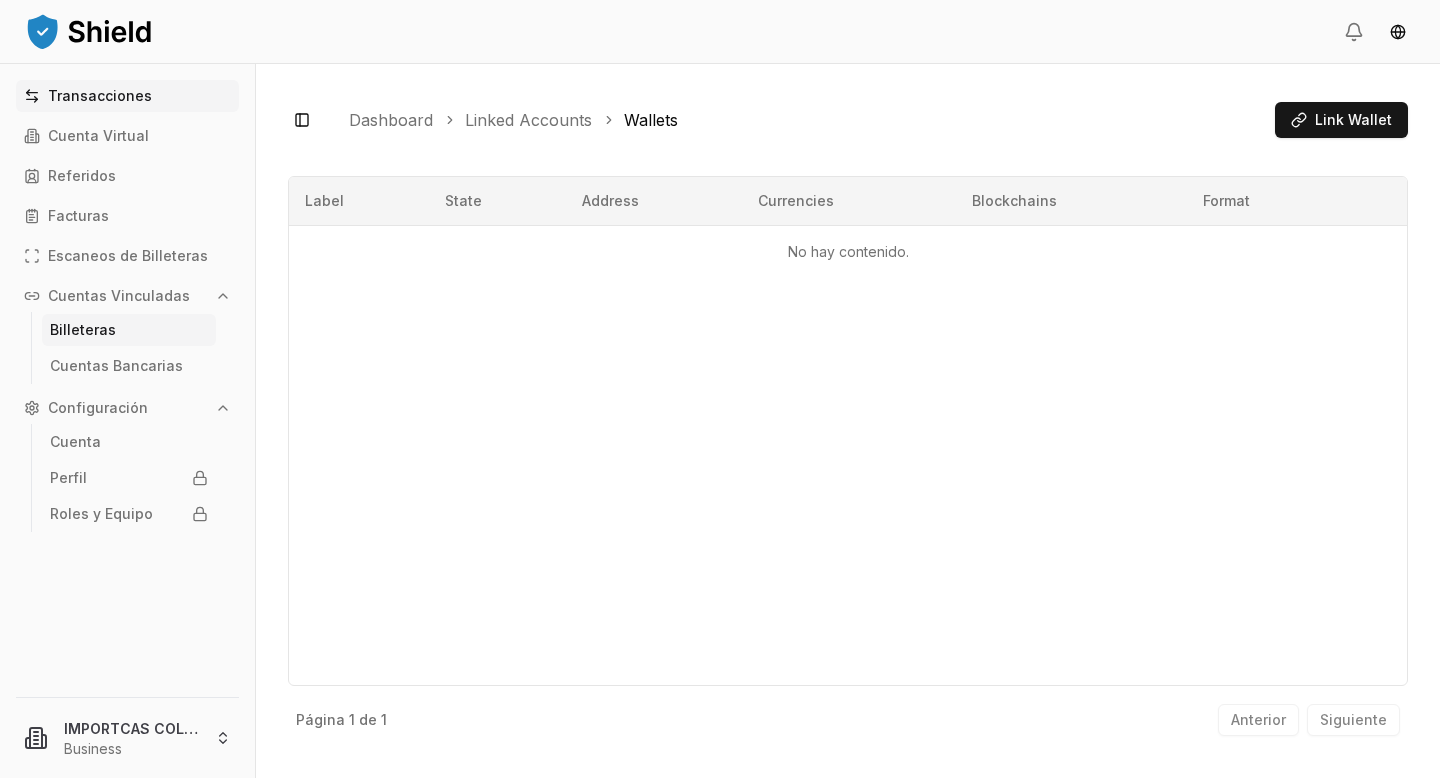click on "Transacciones" at bounding box center [100, 96] 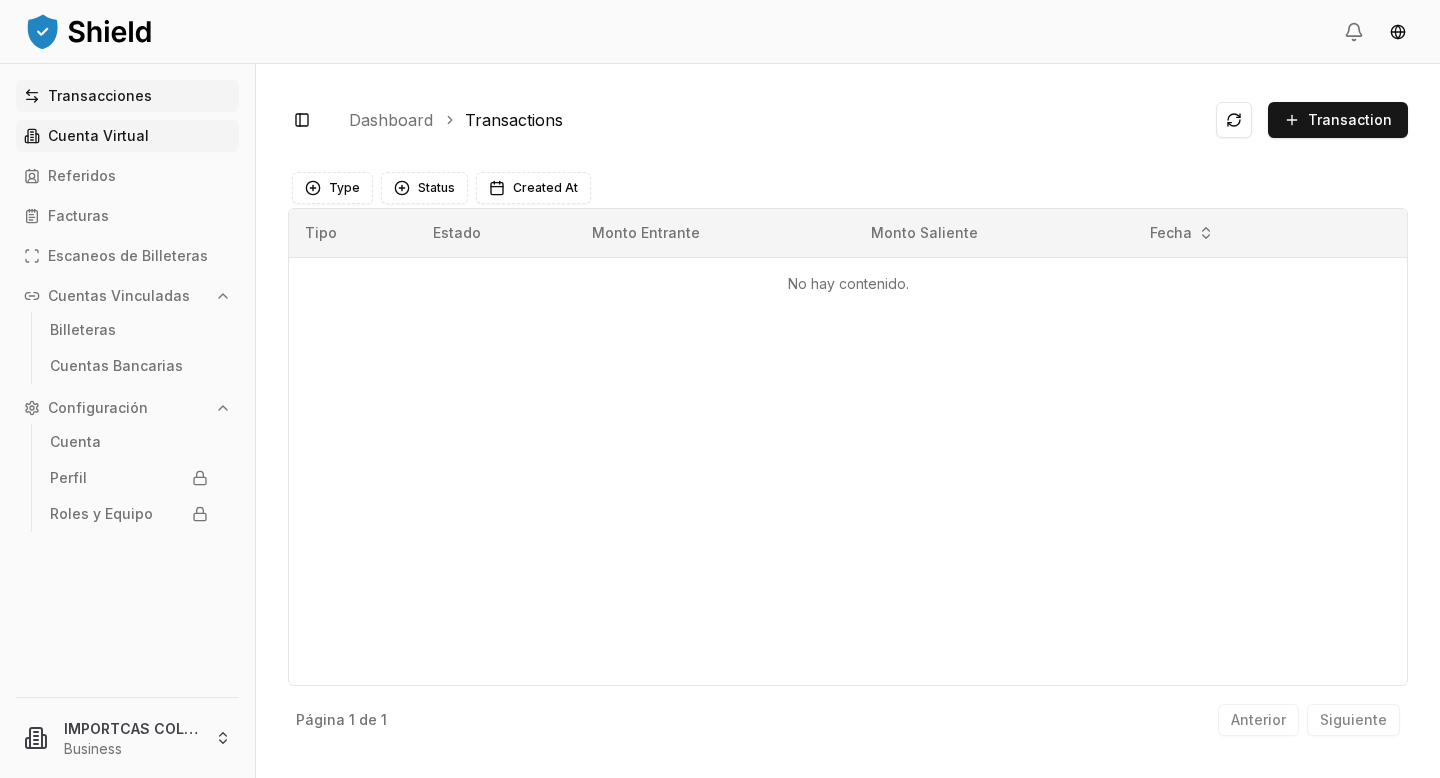 click on "Cuenta Virtual" at bounding box center [98, 136] 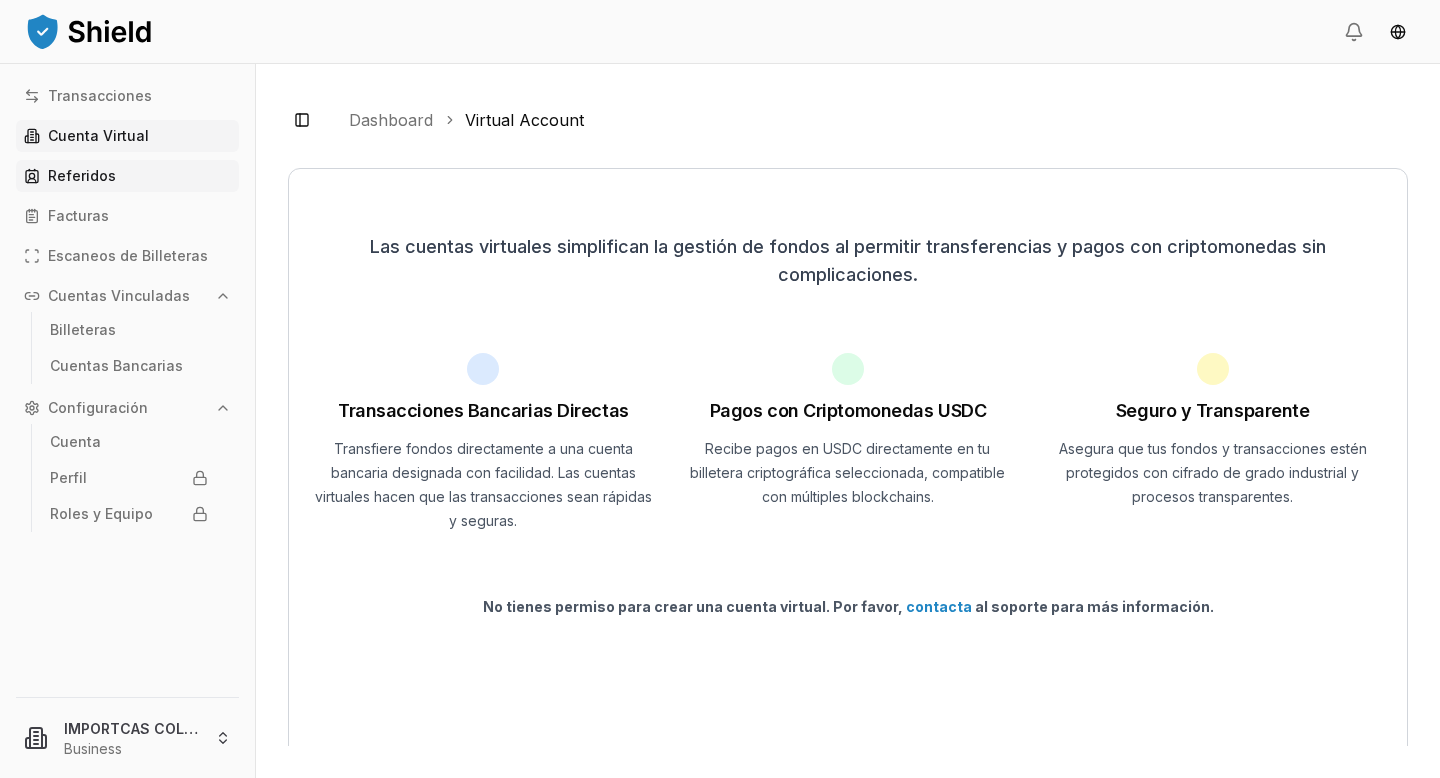 click on "Referidos" at bounding box center (127, 176) 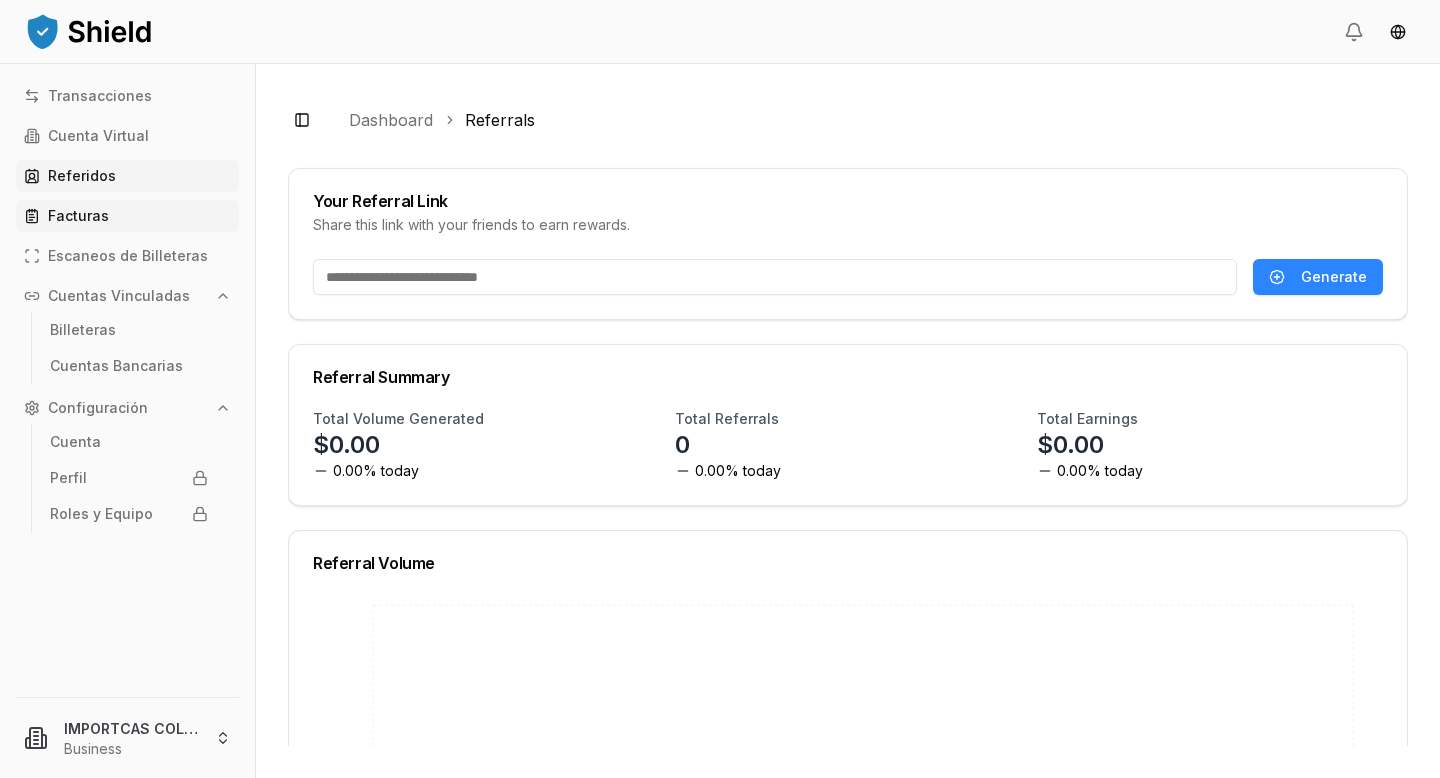 click on "Facturas" at bounding box center (78, 216) 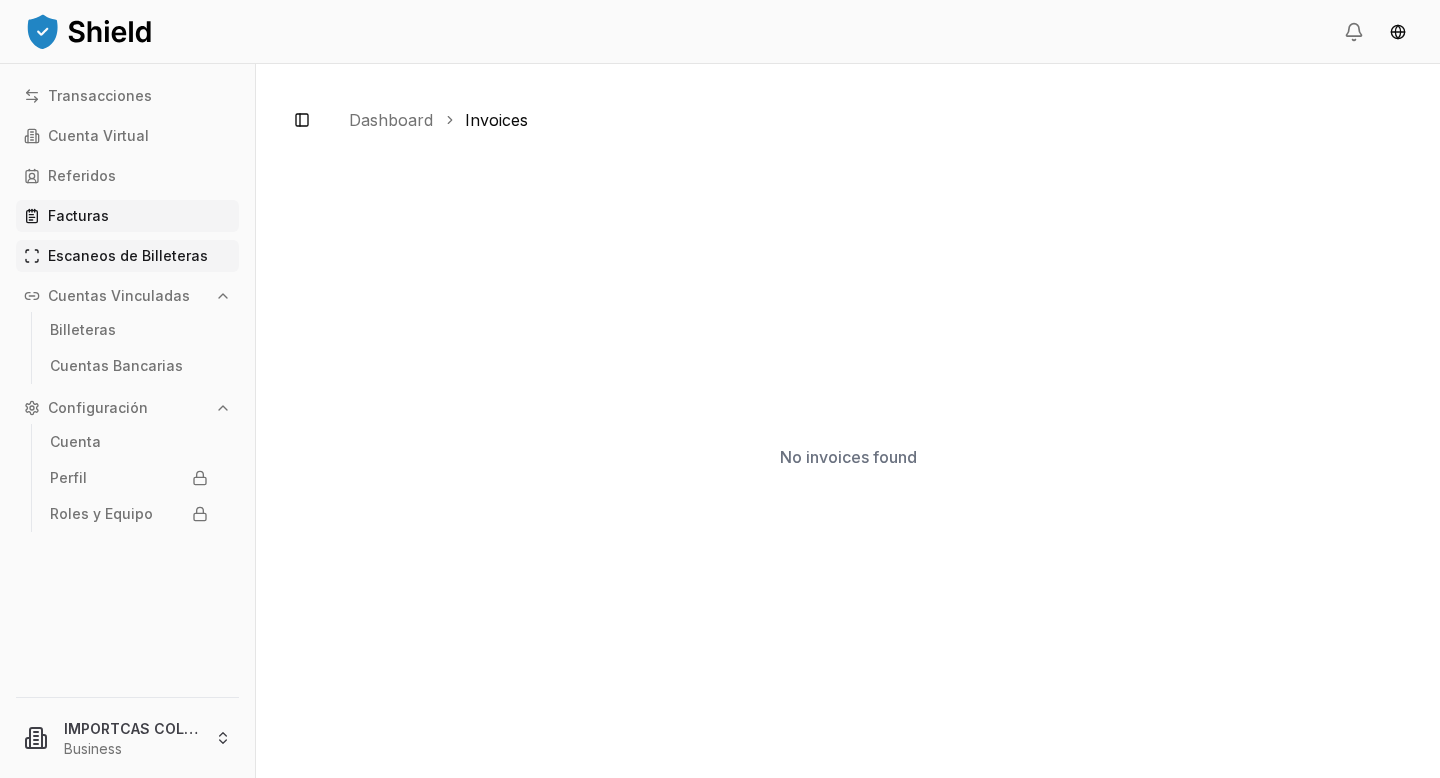 click on "Escaneos de Billeteras" at bounding box center (128, 256) 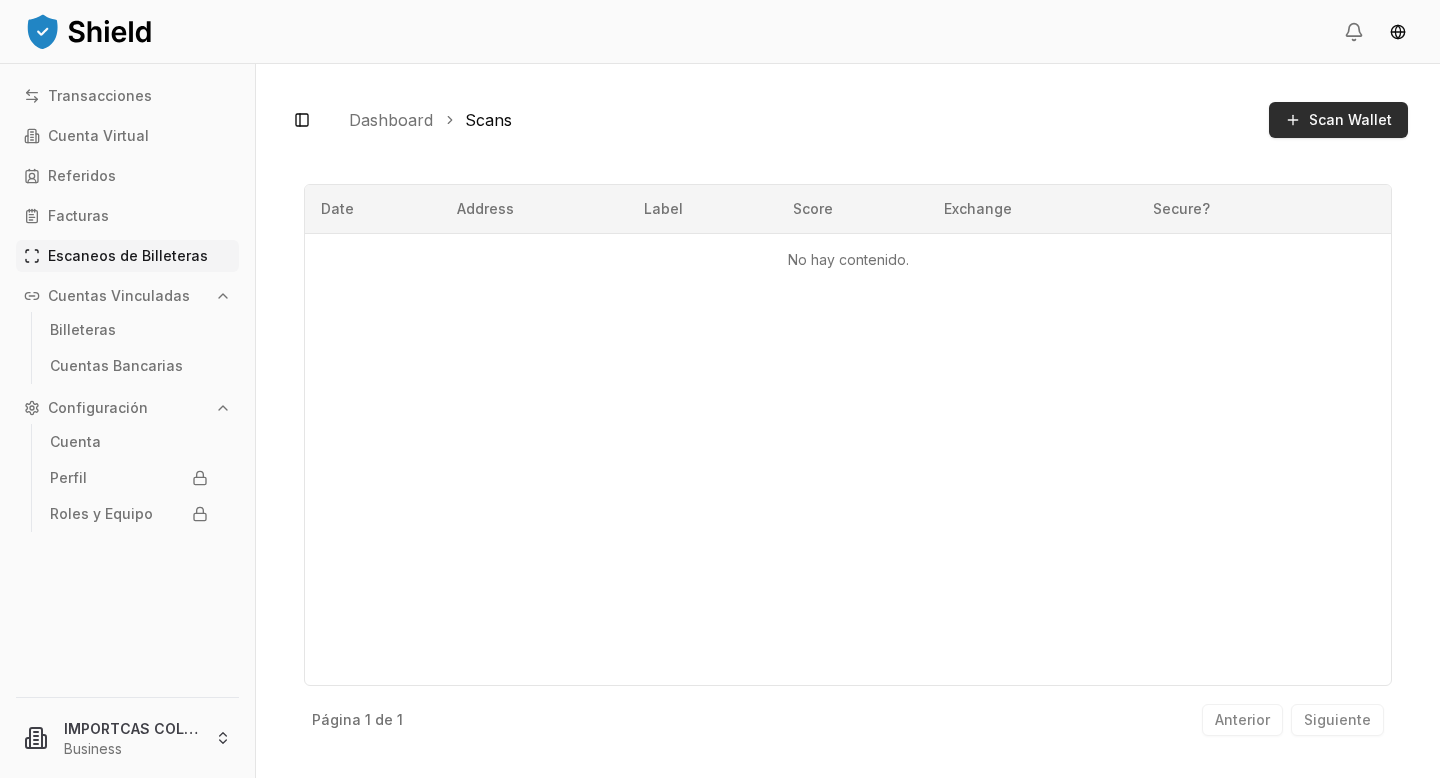 click on "Scan Wallet" at bounding box center (1350, 120) 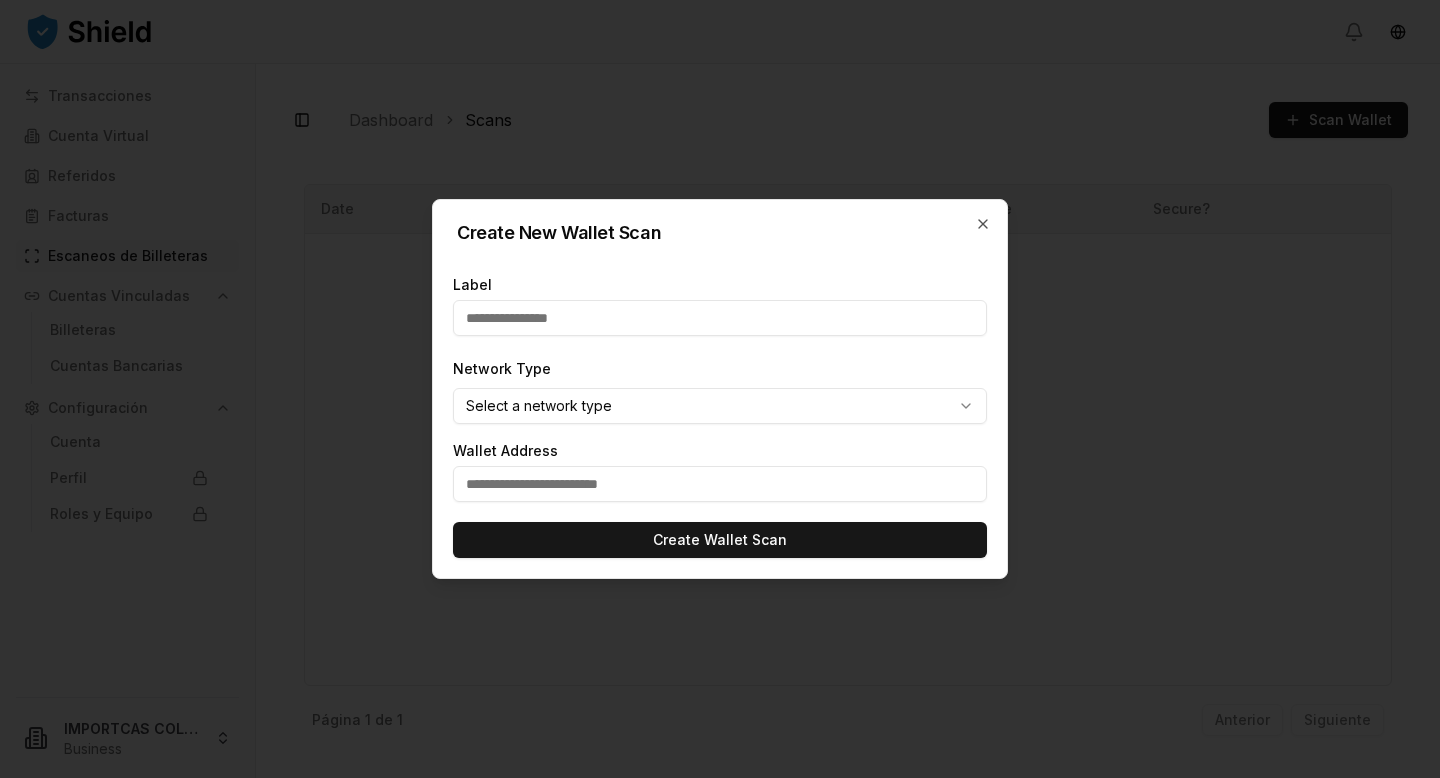 click at bounding box center [720, 318] 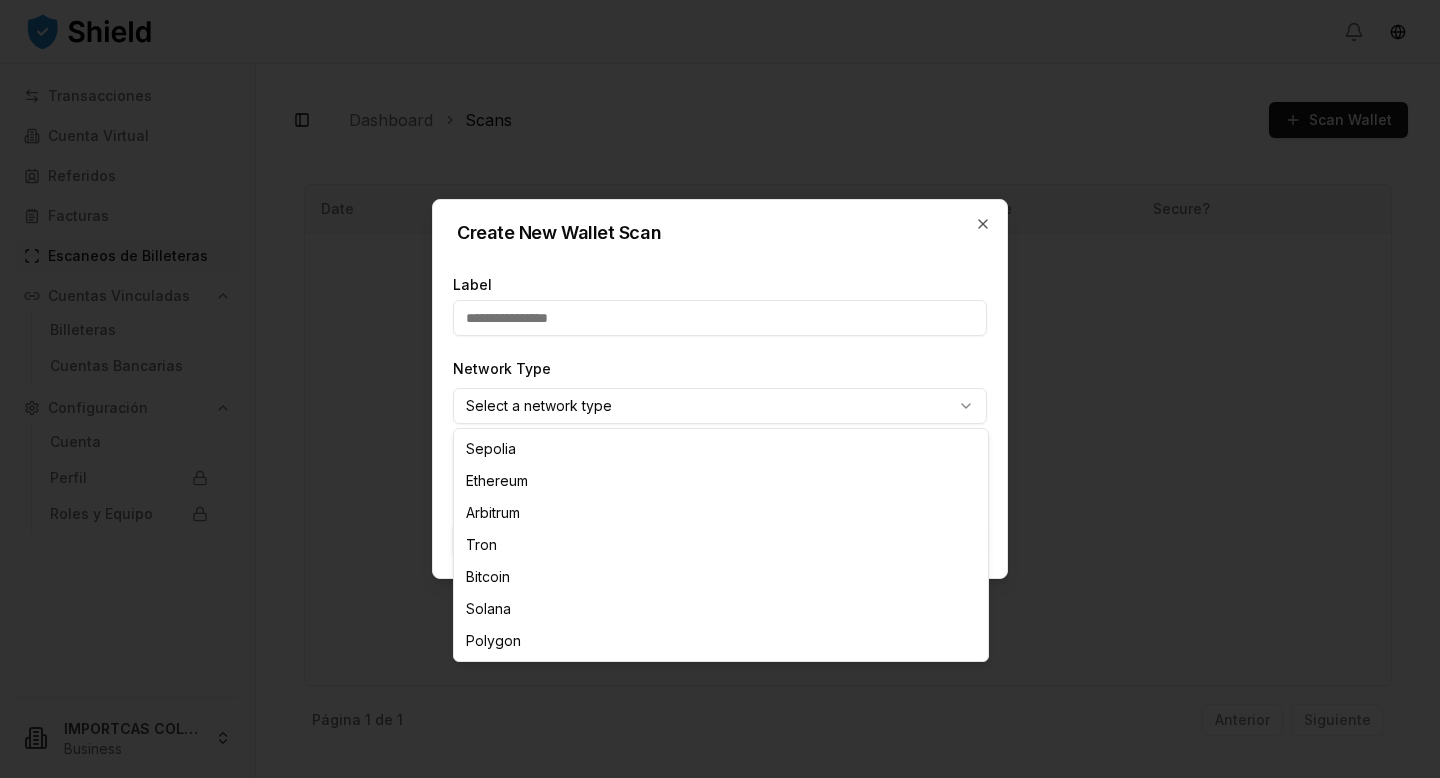 select on "****" 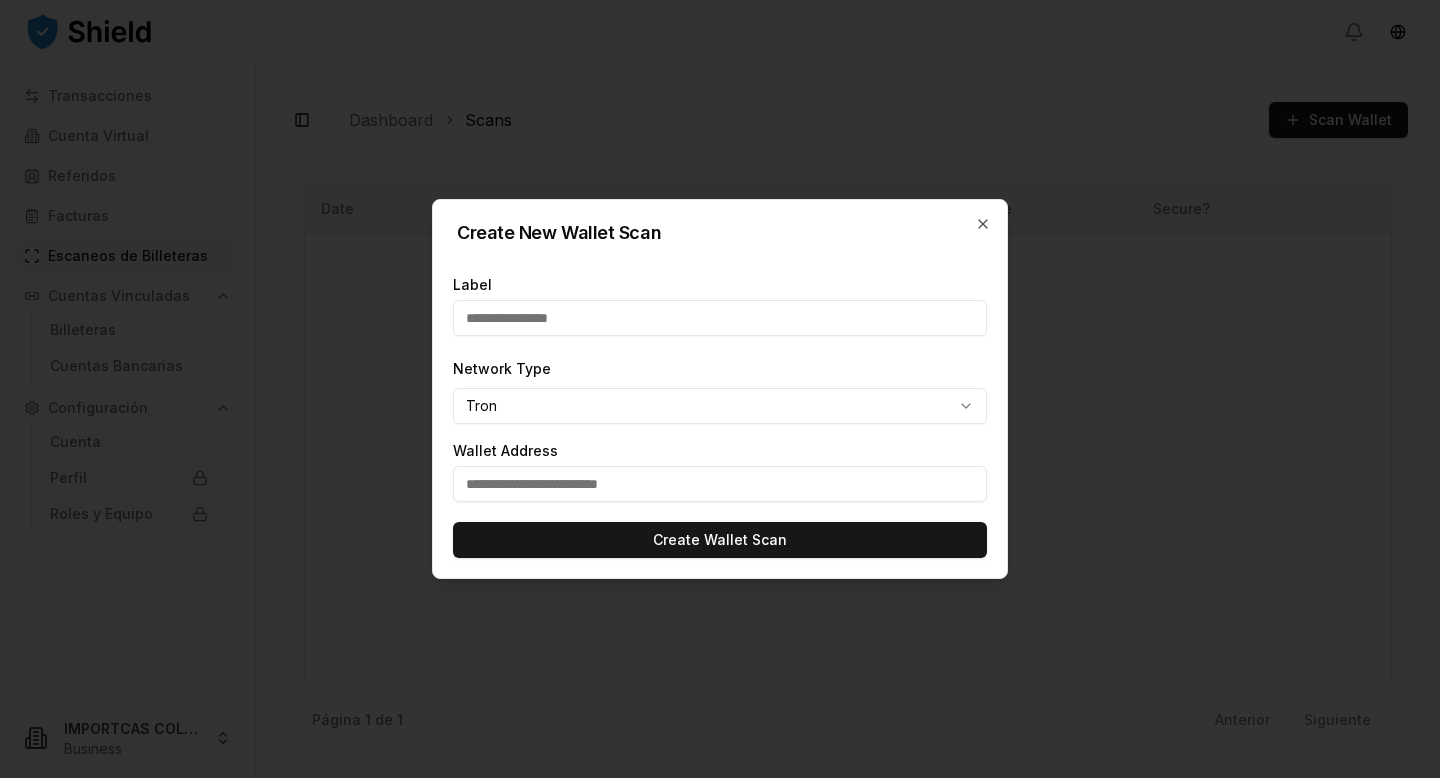 click at bounding box center [720, 318] 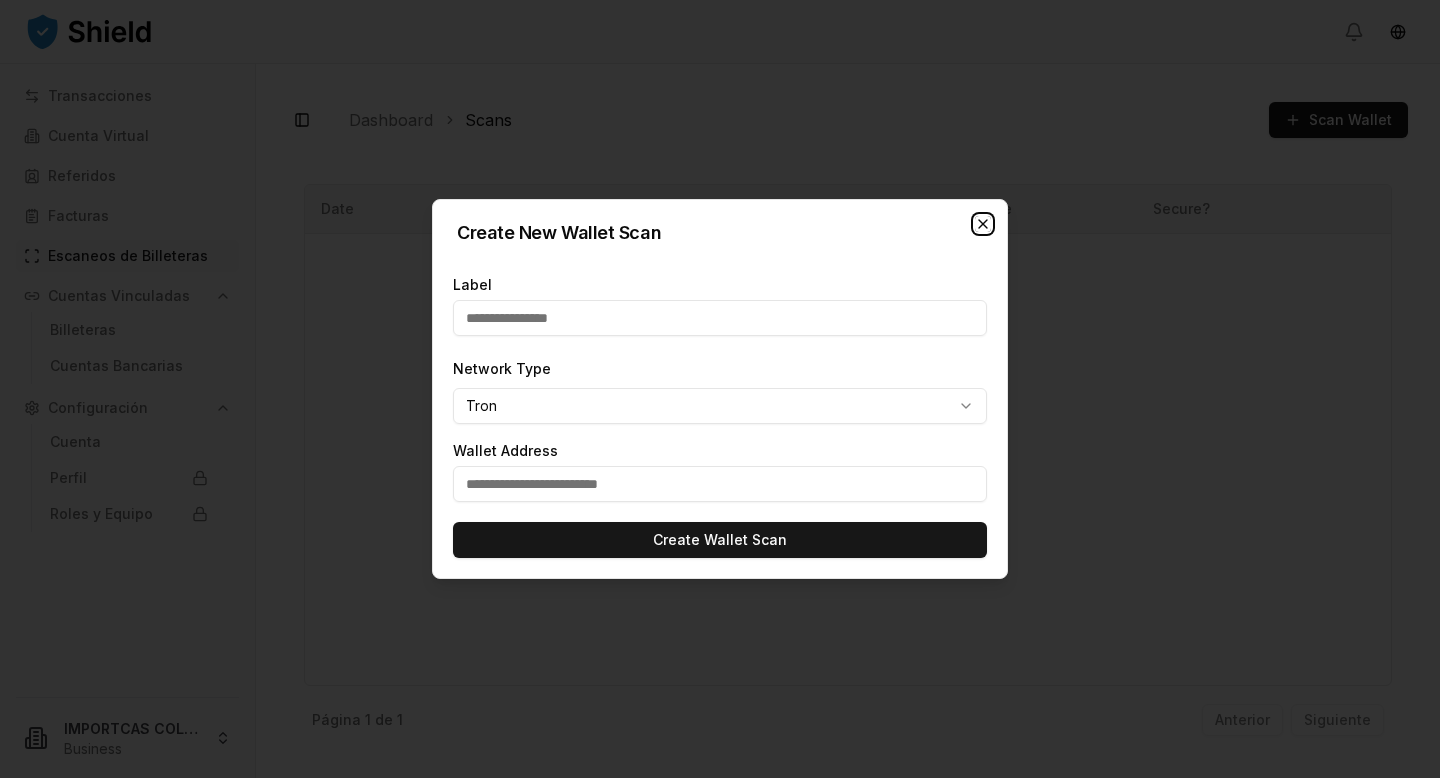 click 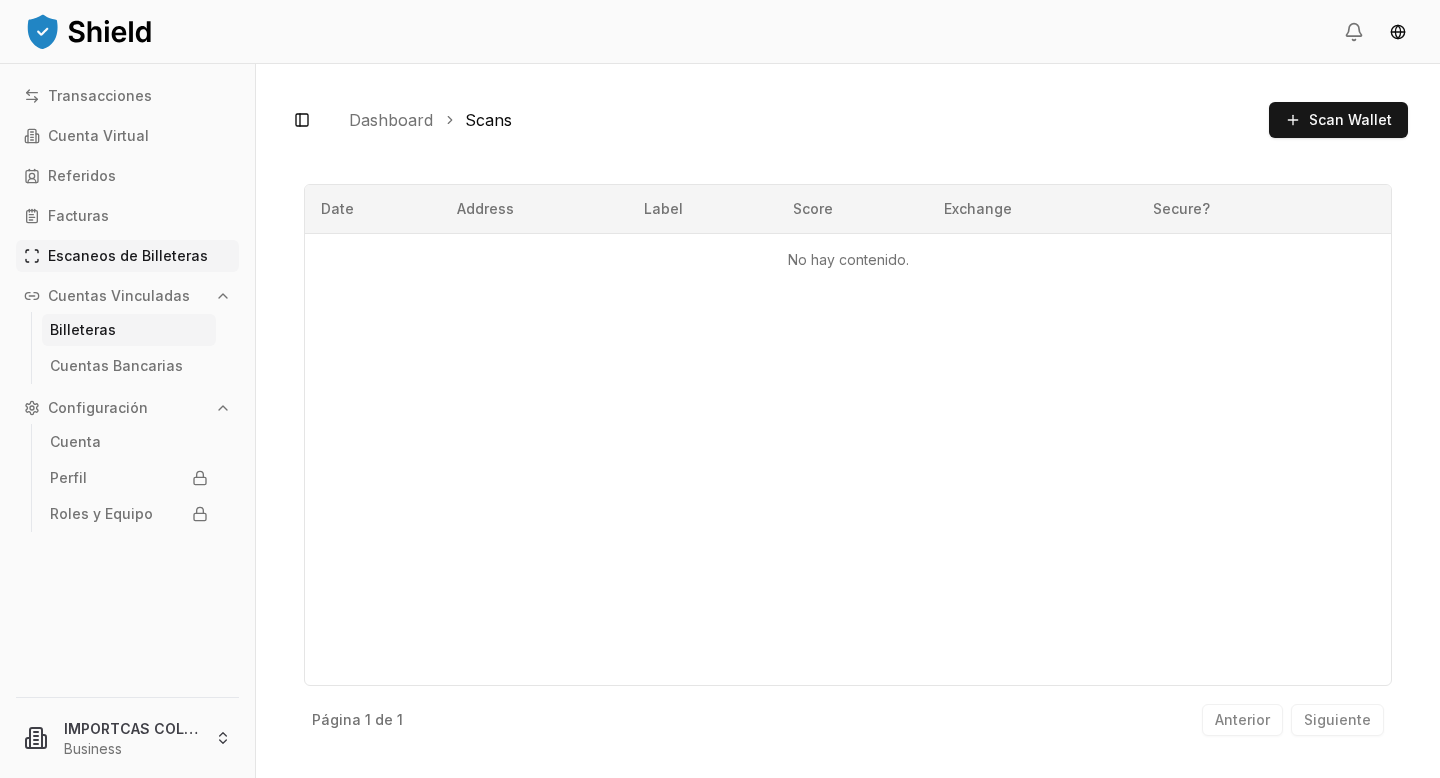 click on "Billeteras" at bounding box center (83, 330) 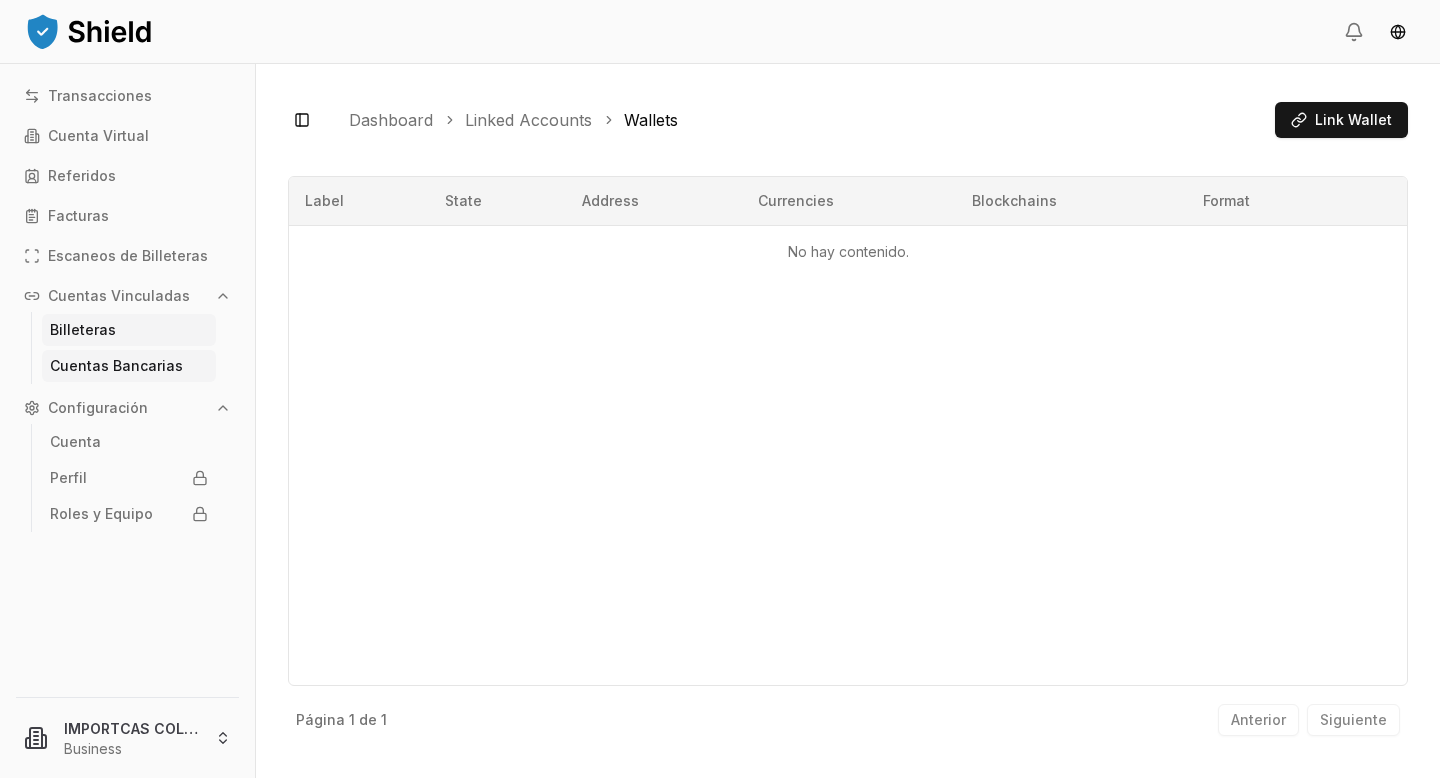 click on "Cuentas Bancarias" at bounding box center (116, 366) 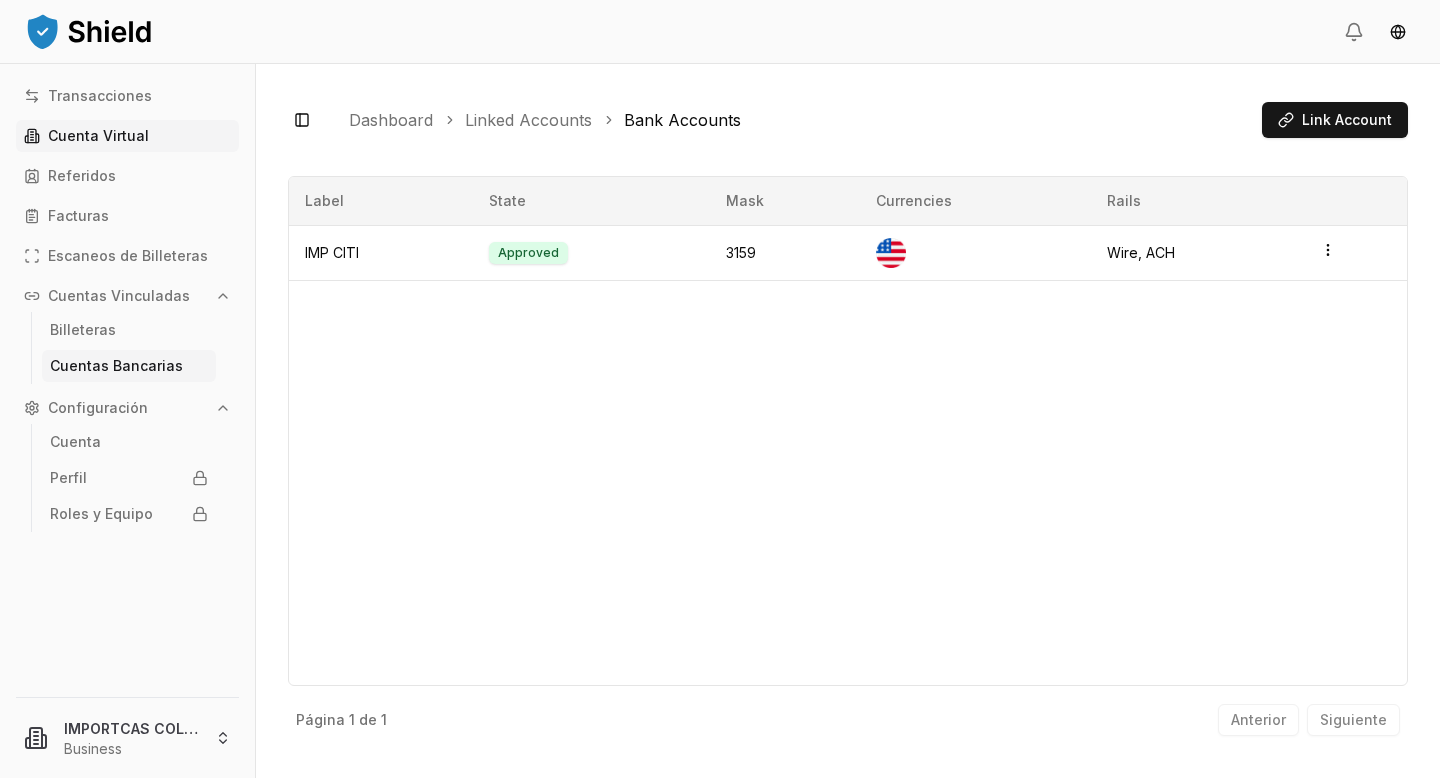 click on "Cuenta Virtual" at bounding box center [98, 136] 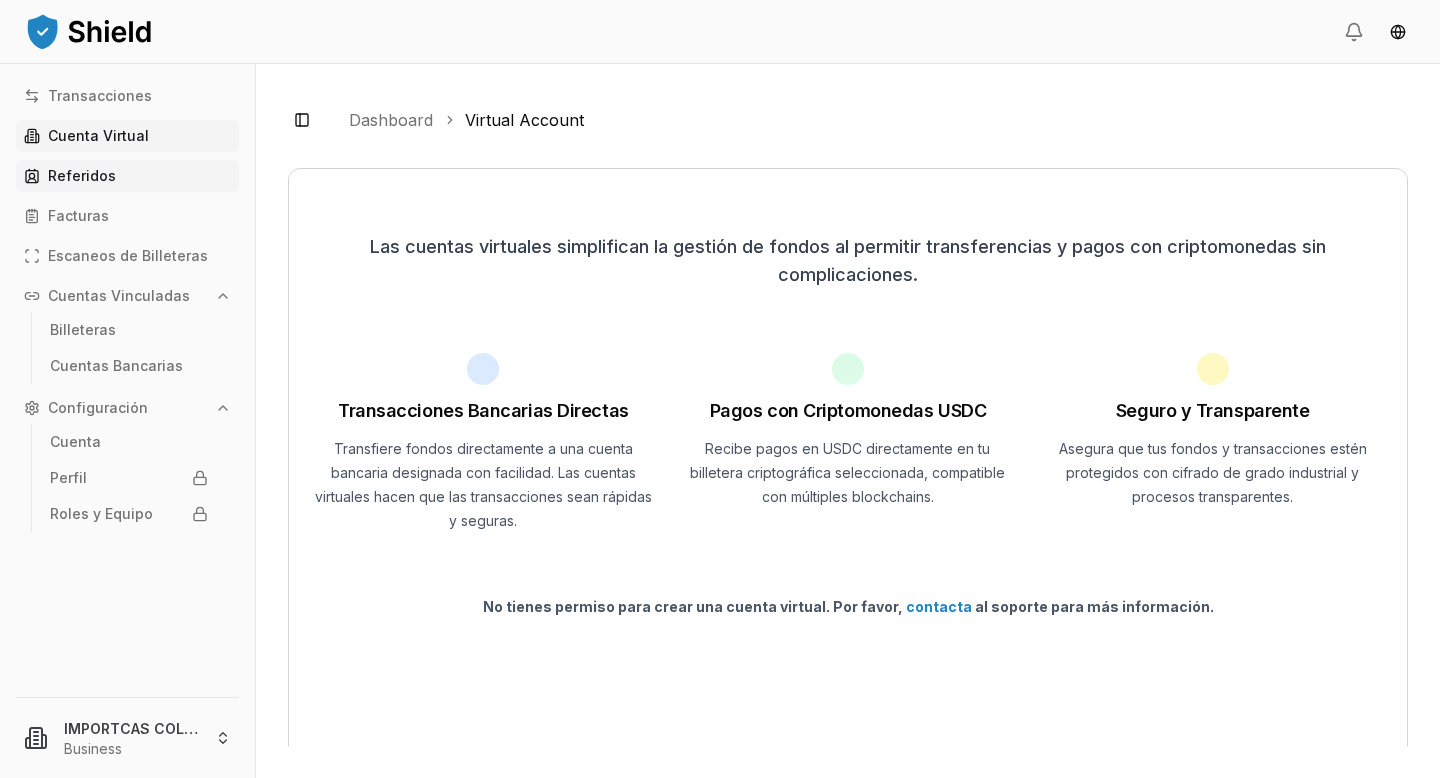 click on "Referidos" at bounding box center (82, 176) 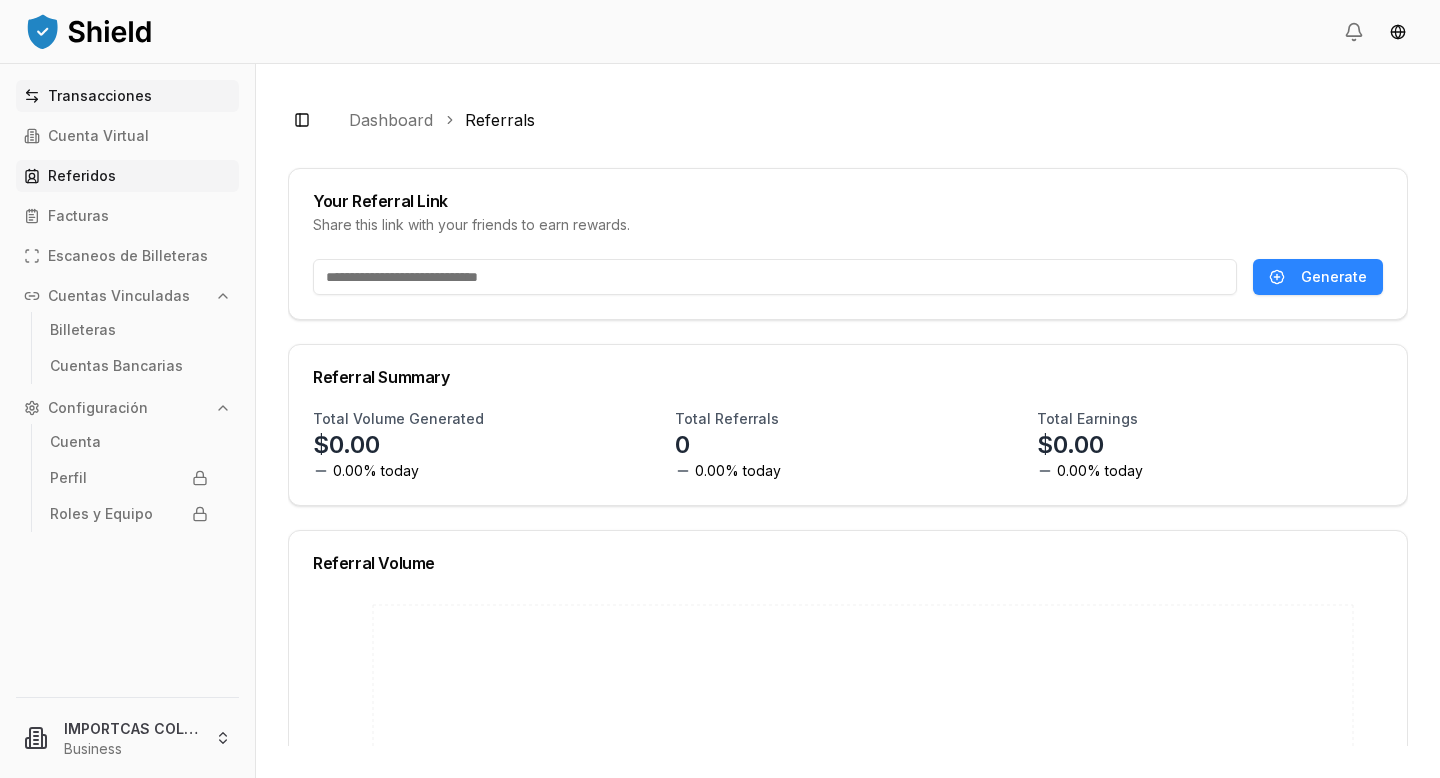 click on "Transacciones" at bounding box center [127, 96] 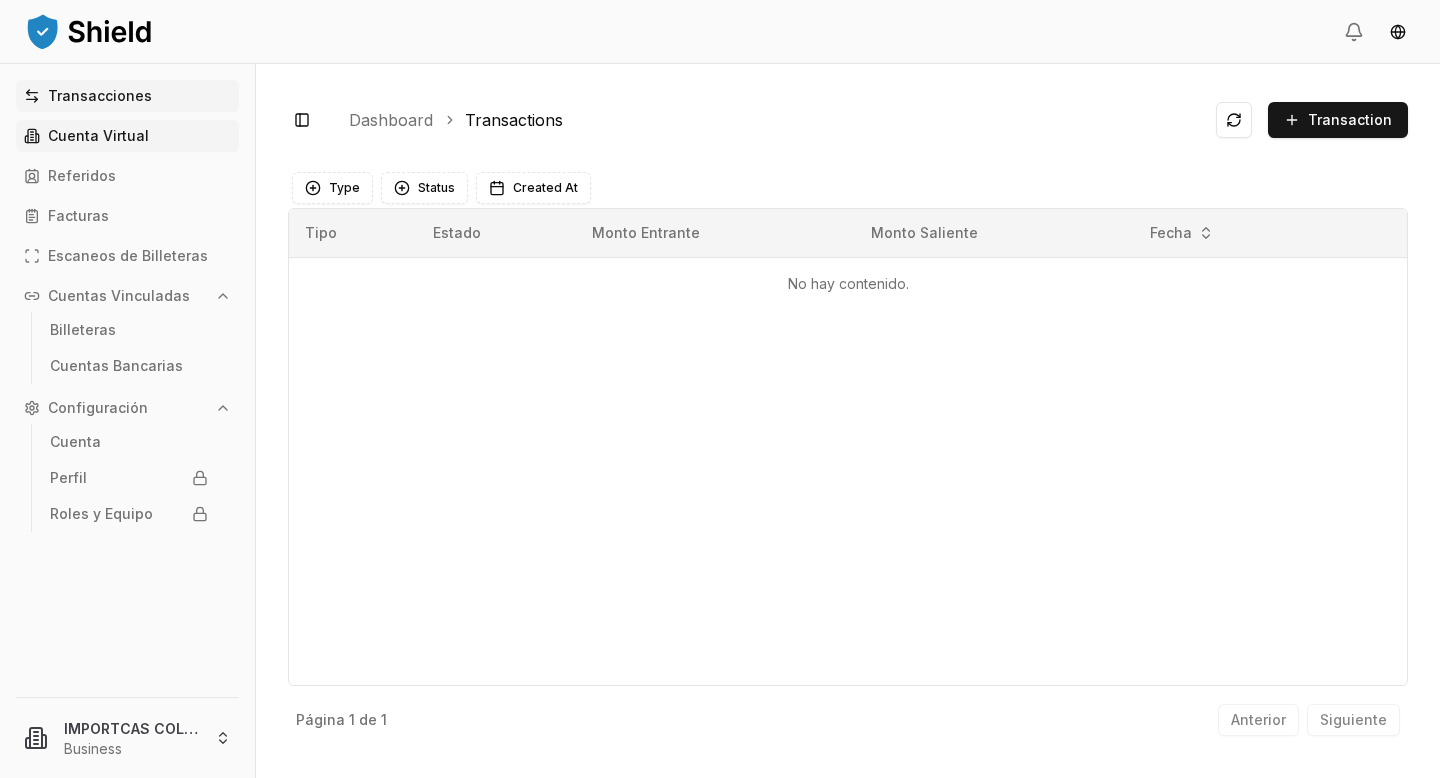 click on "Cuenta Virtual" at bounding box center (98, 136) 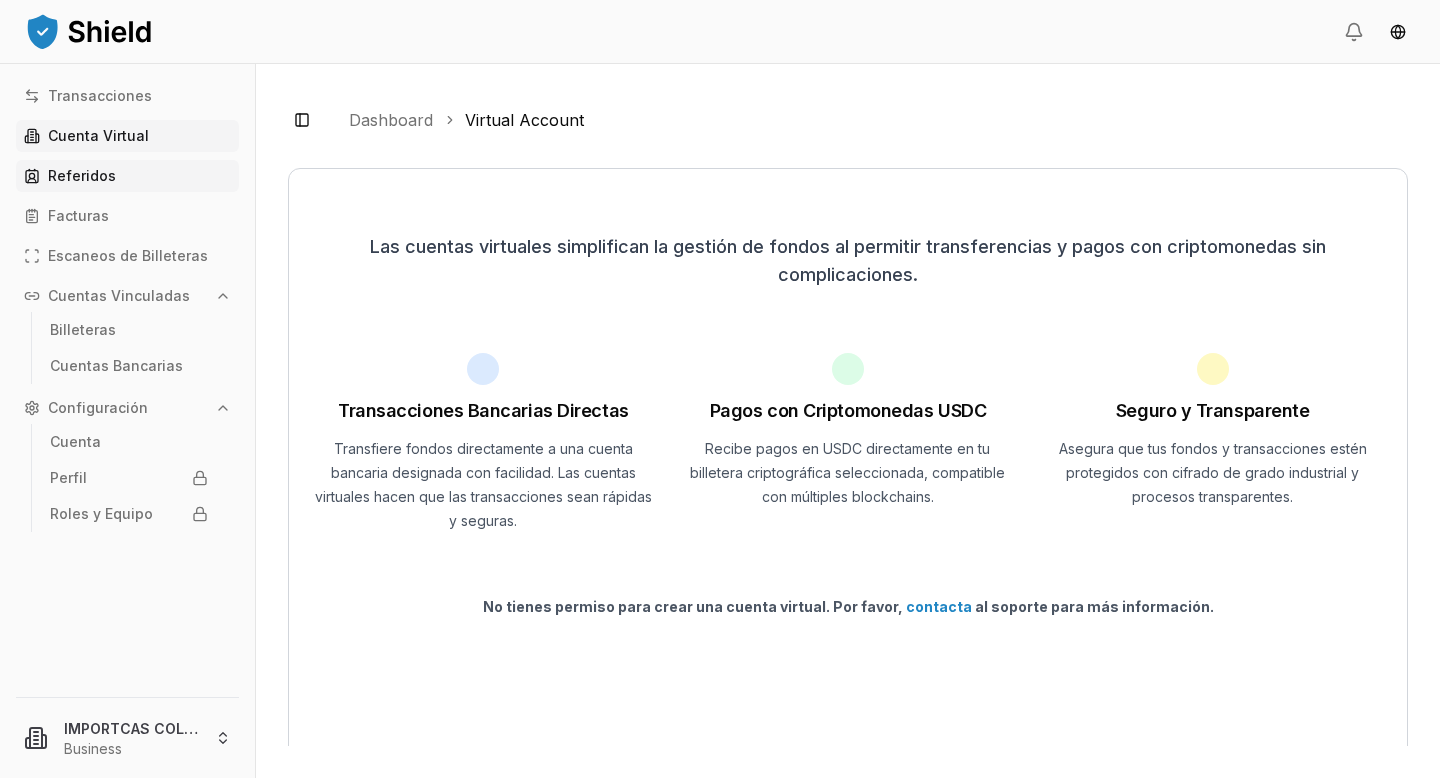 click on "Referidos" at bounding box center (82, 176) 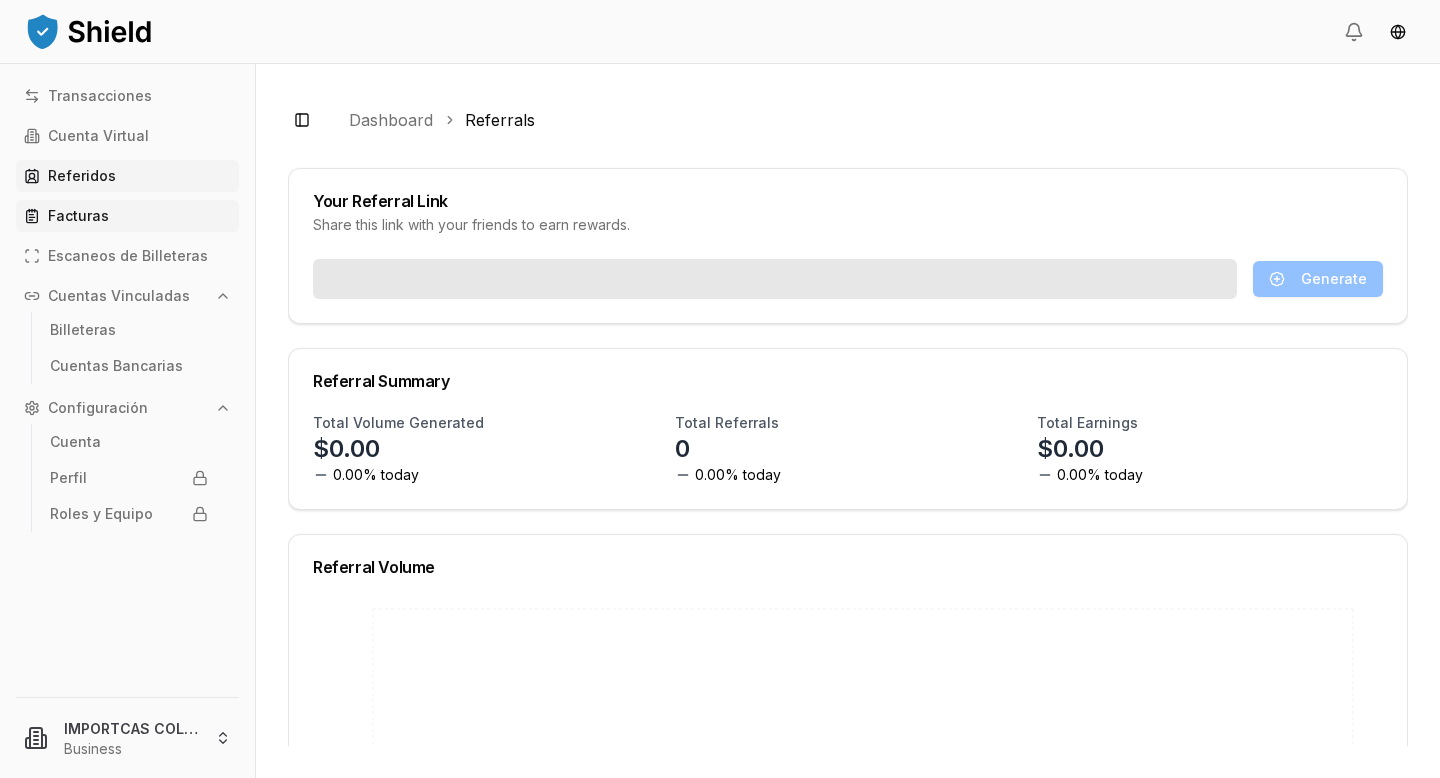click on "Facturas" at bounding box center [78, 216] 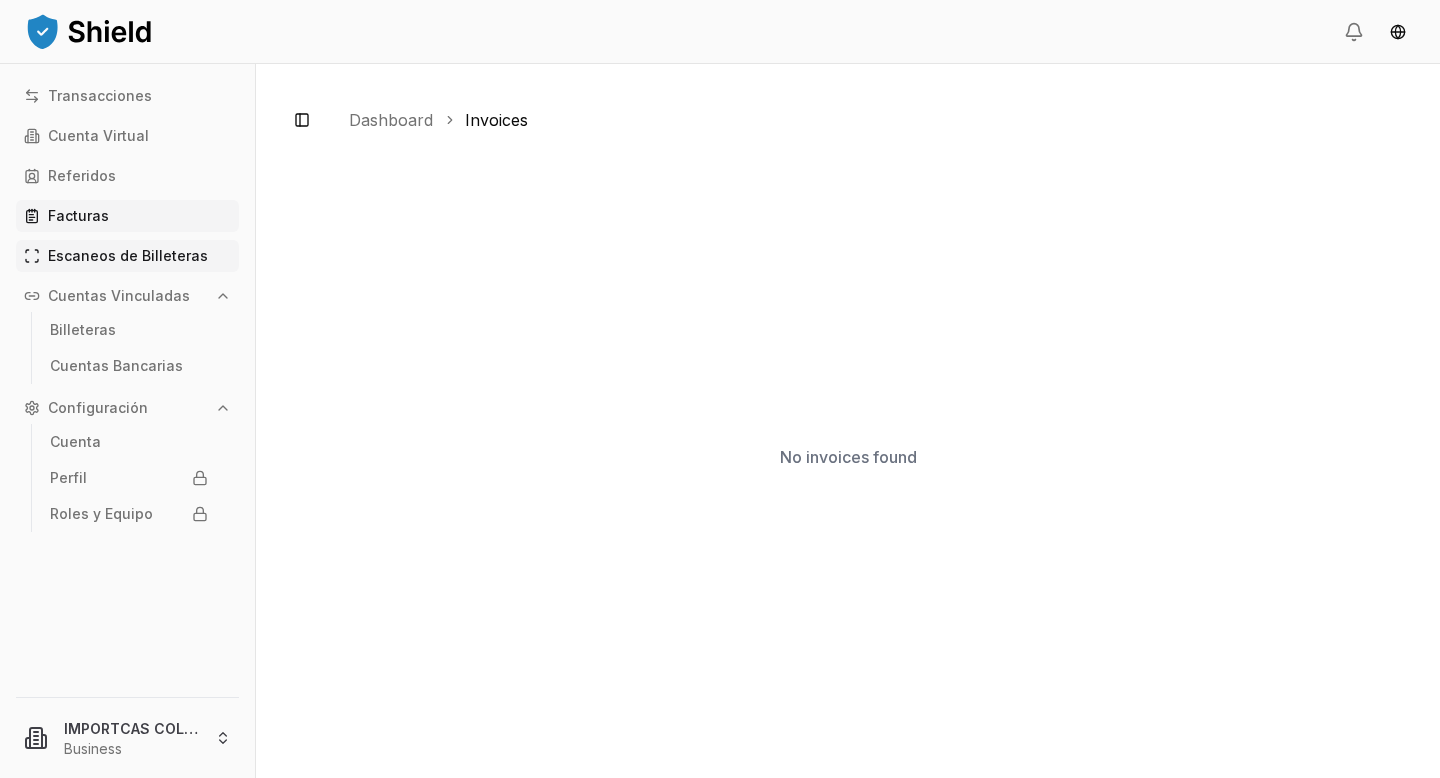 click on "Escaneos de Billeteras" at bounding box center [127, 256] 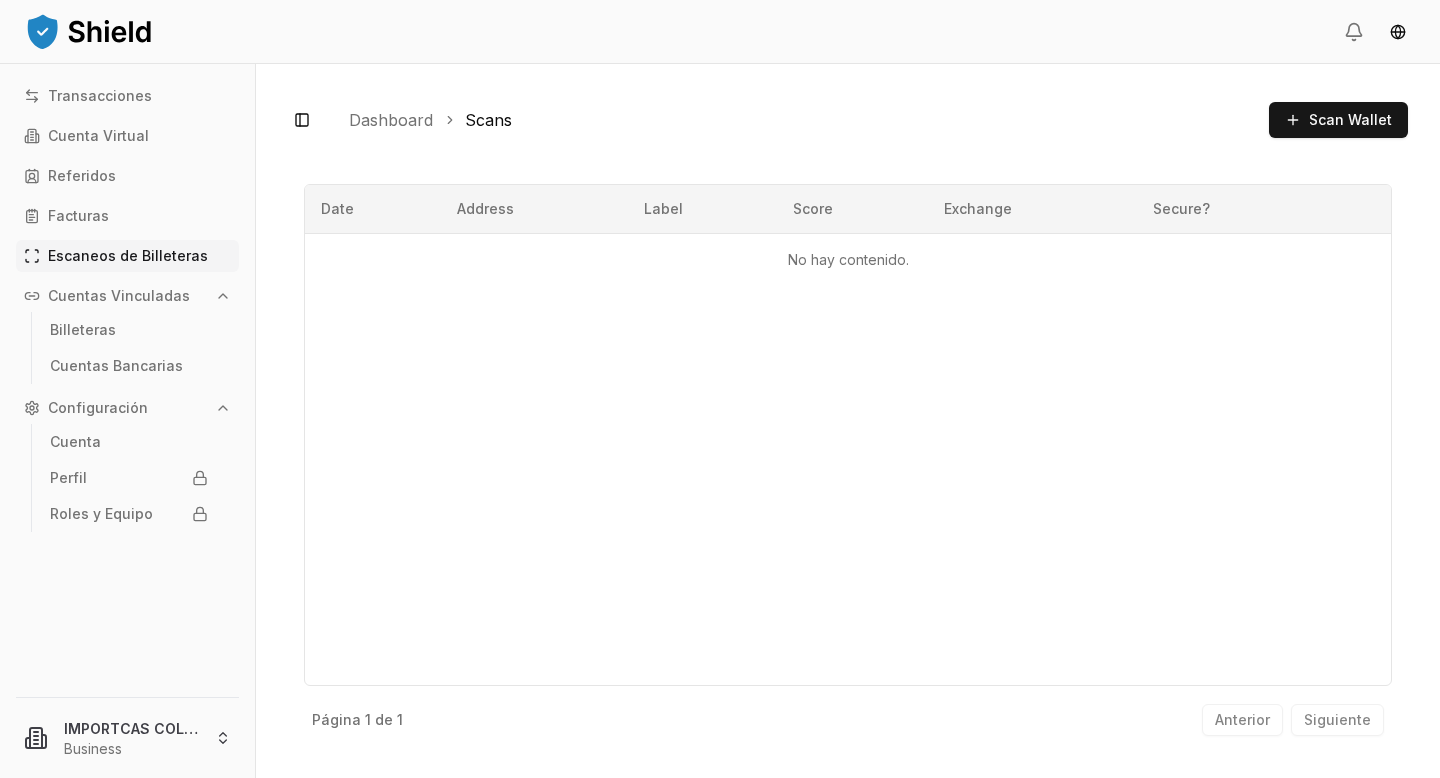 click on "Cuentas Vinculadas" at bounding box center (127, 296) 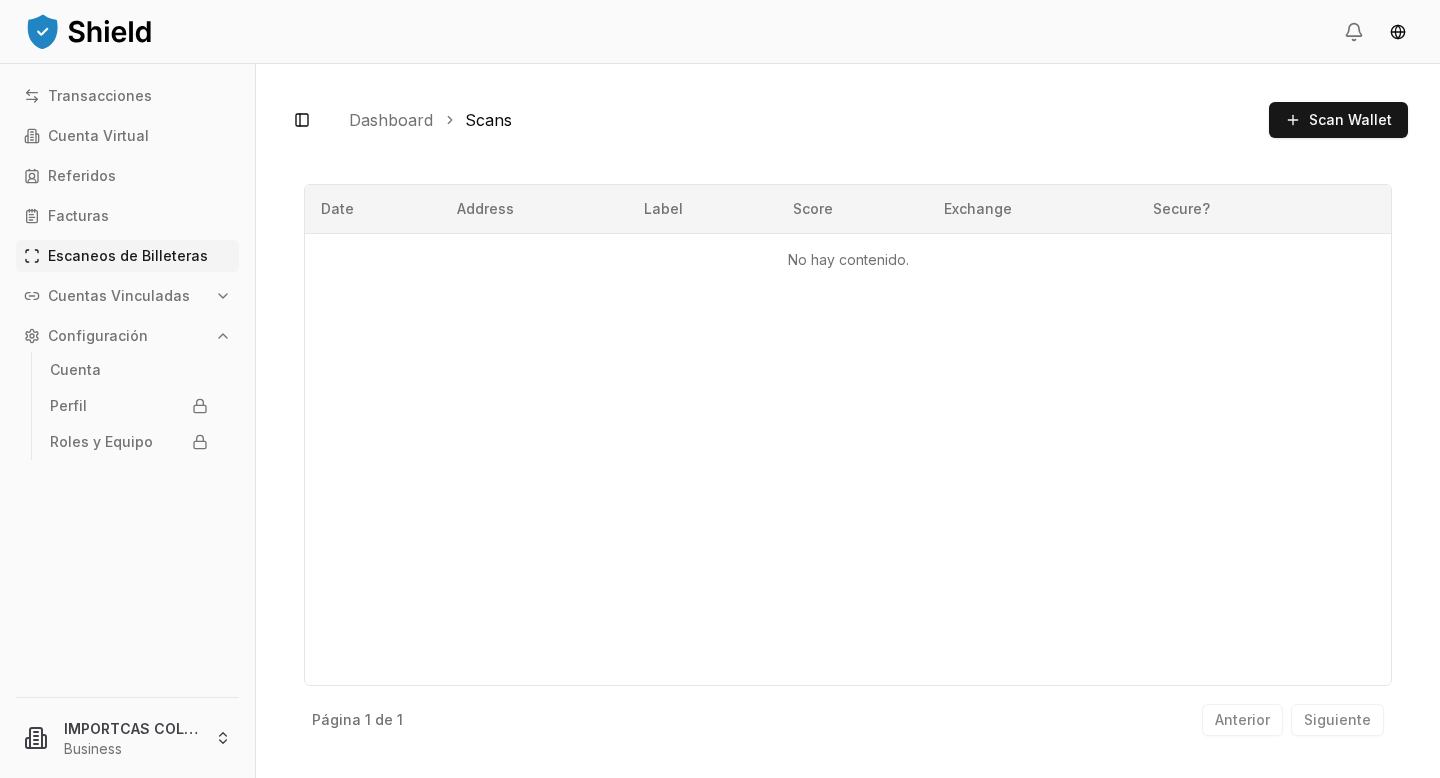 click on "Cuentas Vinculadas" at bounding box center [119, 296] 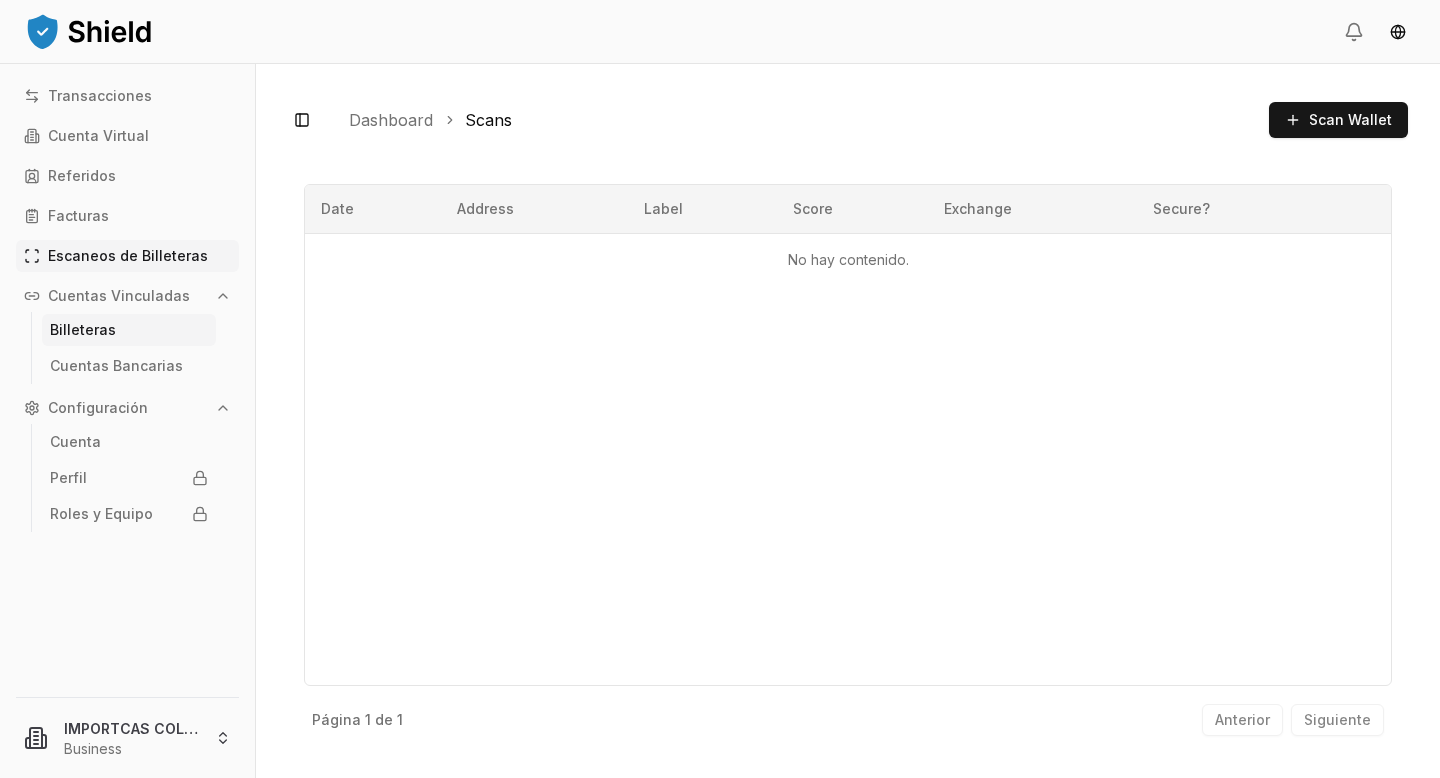 click on "Billeteras" at bounding box center (83, 330) 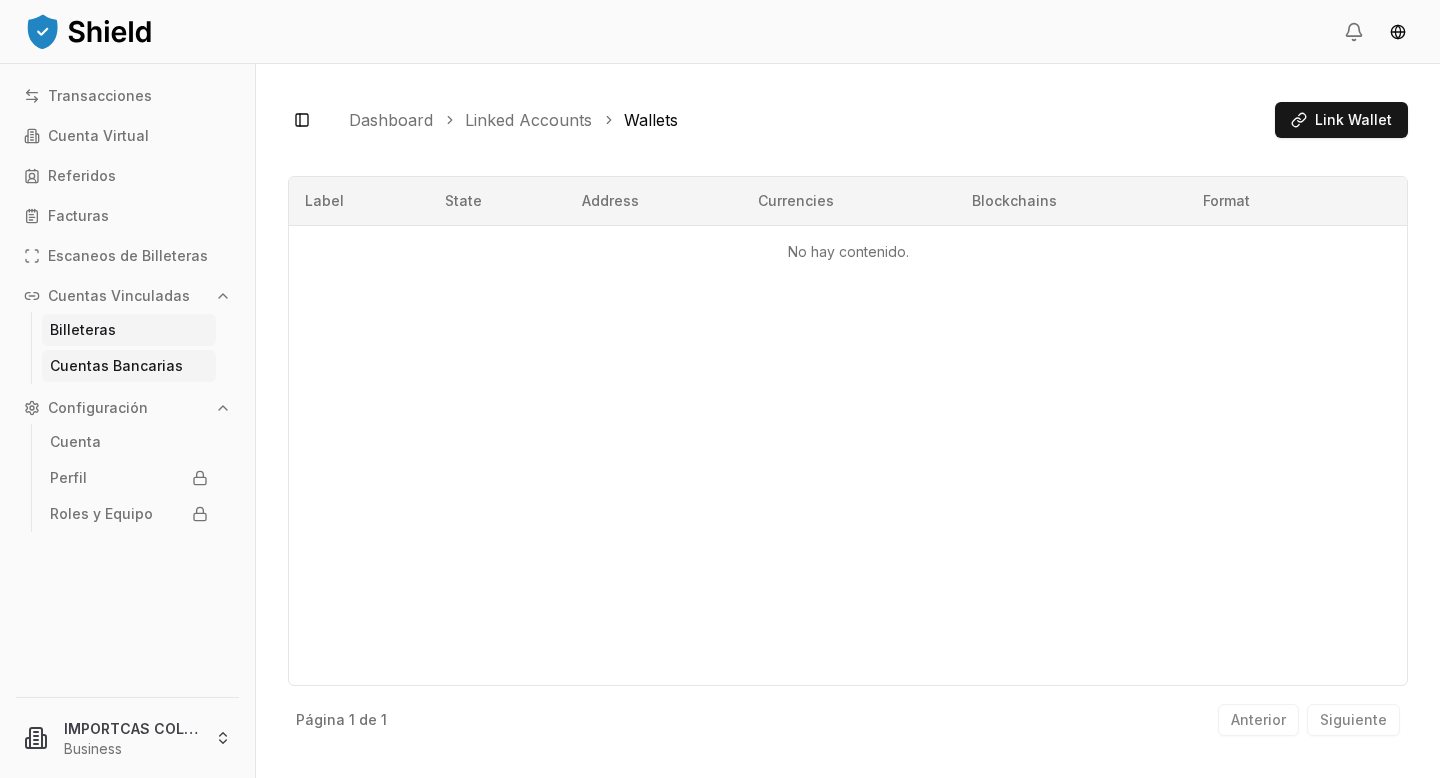 click on "Cuentas Bancarias" at bounding box center (116, 366) 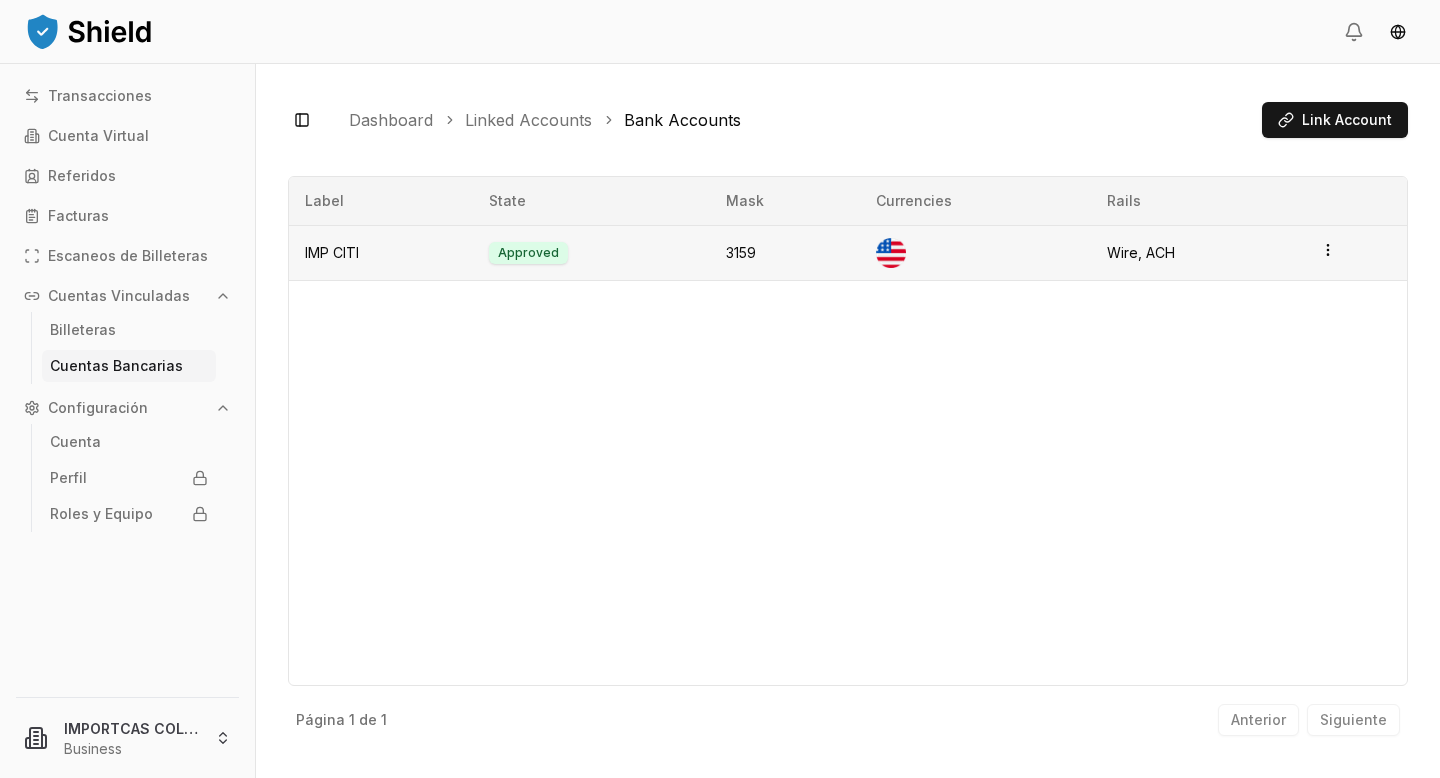 click on "Transacciones Cuenta Virtual Referidos Facturas Escaneos de Billeteras Cuentas Vinculadas Billeteras Cuentas Bancarias Configuración Cuenta Perfil Roles y Equipo IMPORTCAS COL LLC Business Toggle Sidebar Dashboard Linked Accounts Bank Accounts Link Account IMP CITI Approved 3159 Currencies Rails Wire, ACH Página 1 de 1 Anterior Siguiente Label State Mask Currencies Rails IMP CITI Approved 3159 Wire, ACH Página 1 de 1 Anterior Siguiente" at bounding box center (720, 389) 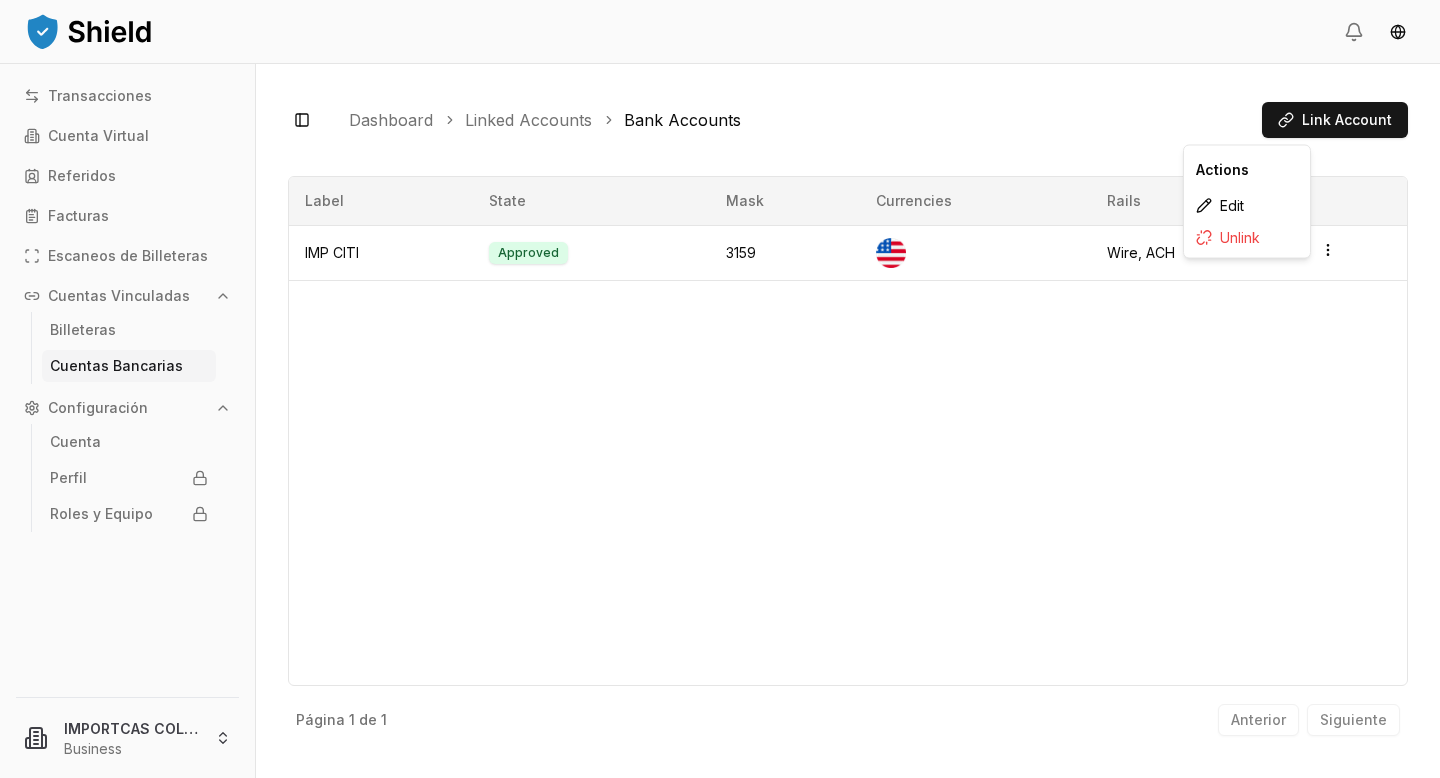 click on "Label State Mask Currencies Rails IMP CITI Approved 3159 Wire, ACH" at bounding box center [848, 431] 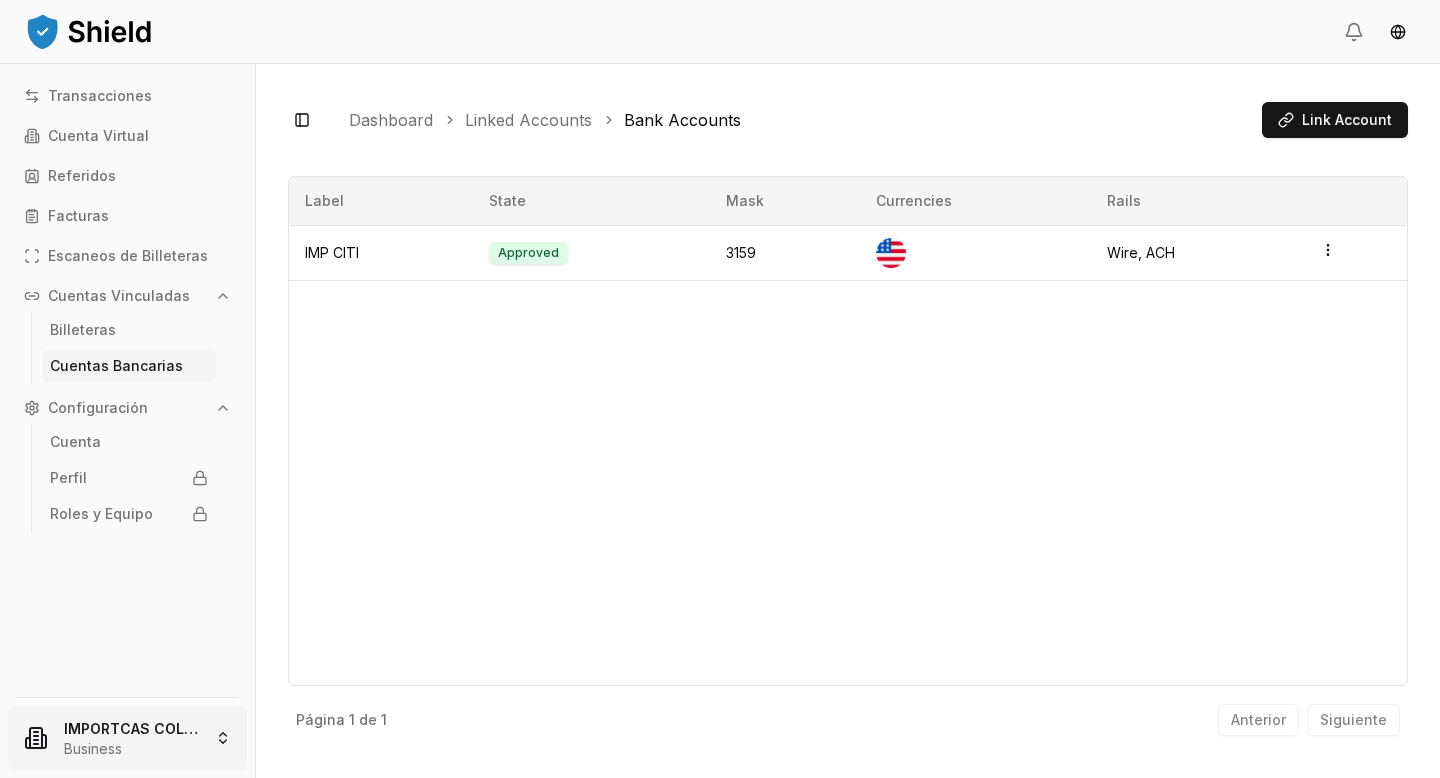 click on "Transacciones Cuenta Virtual Referidos Facturas Escaneos de Billeteras Cuentas Vinculadas Billeteras Cuentas Bancarias Configuración Cuenta Perfil Roles y Equipo IMPORTCAS COL LLC Business Toggle Sidebar Dashboard Linked Accounts Bank Accounts Link Account IMP CITI Approved 3159 Currencies Rails Wire, ACH Página 1 de 1 Anterior Siguiente Label State Mask Currencies Rails IMP CITI Approved 3159 Wire, ACH Página 1 de 1 Anterior Siguiente" at bounding box center [720, 389] 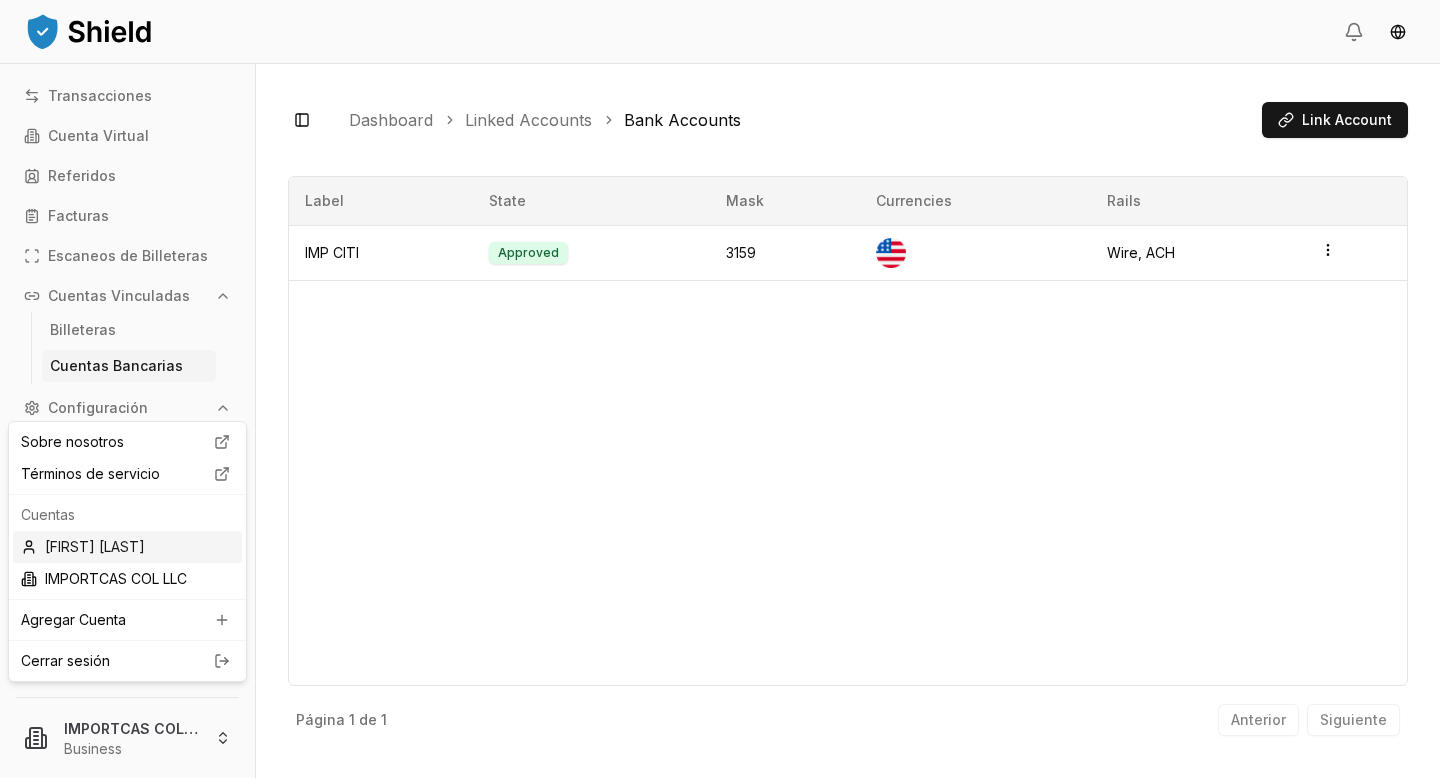 click on "[FIRST] [LAST]" at bounding box center [127, 547] 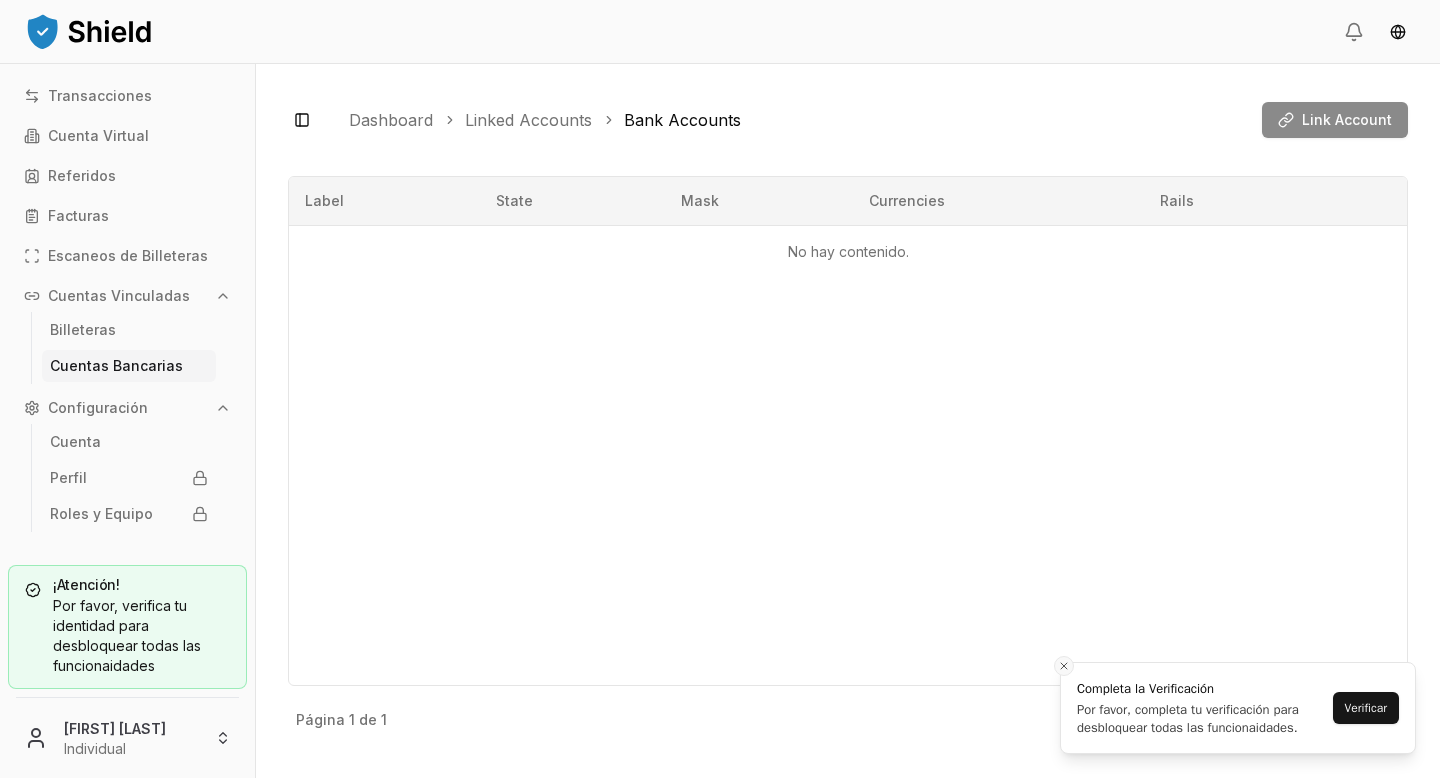 click at bounding box center (1064, 666) 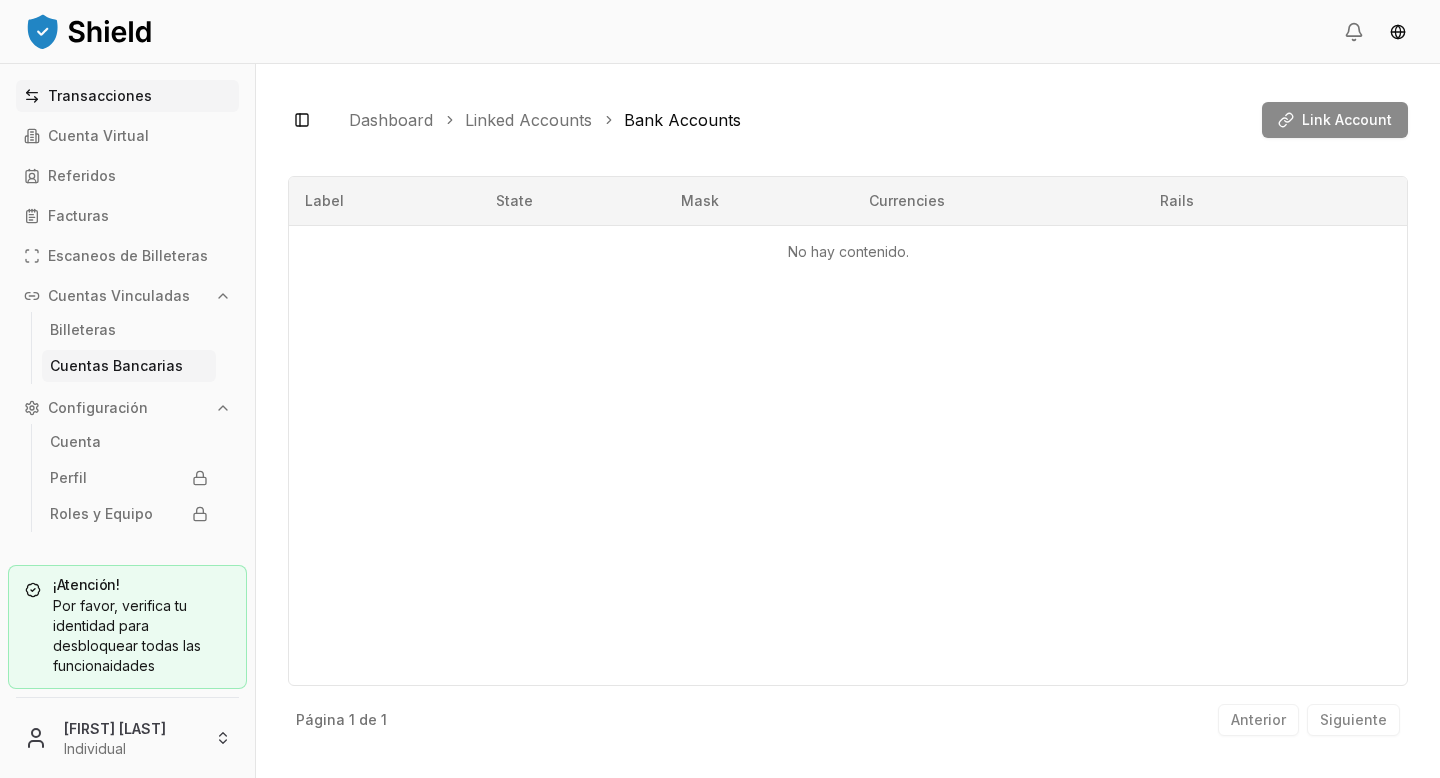 click on "Transacciones" at bounding box center (100, 96) 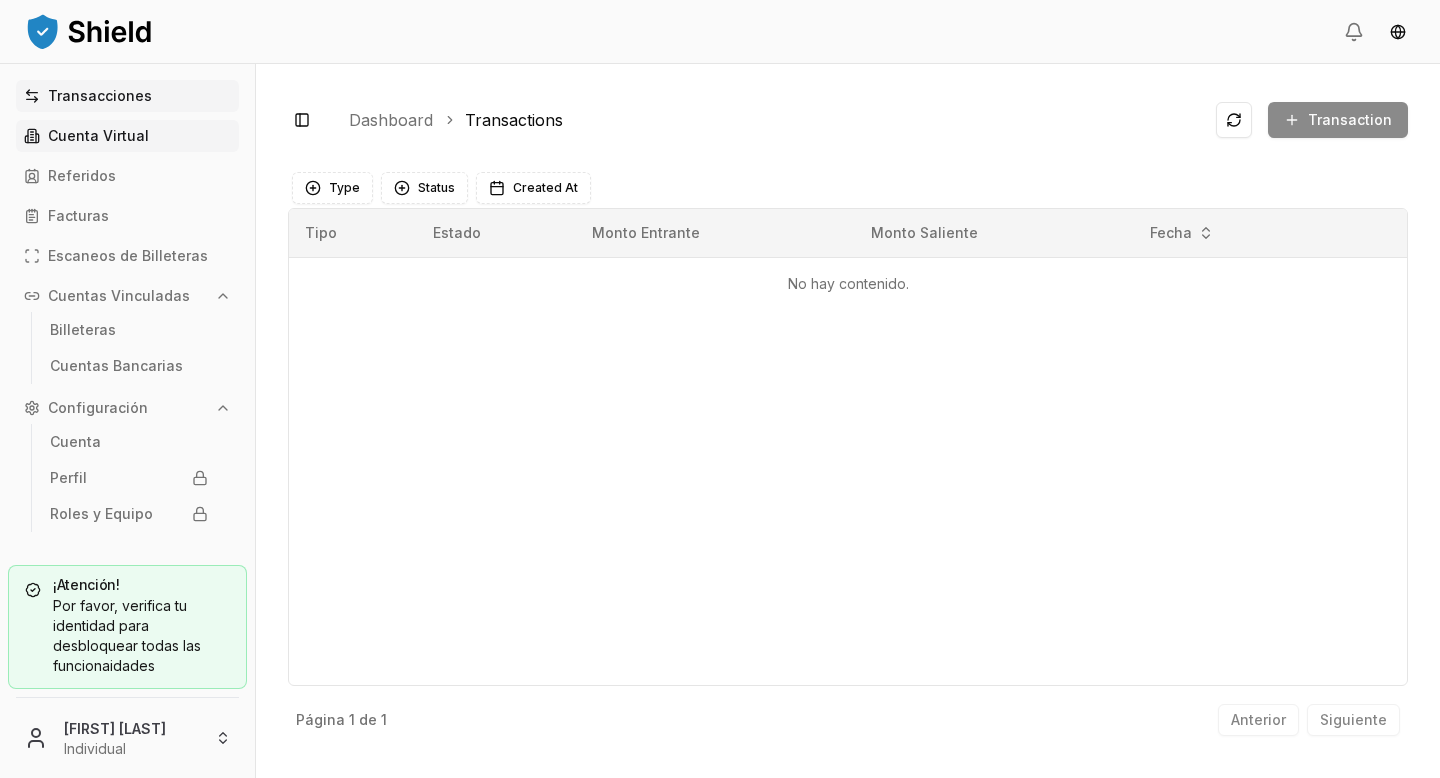click on "Cuenta Virtual" at bounding box center (127, 136) 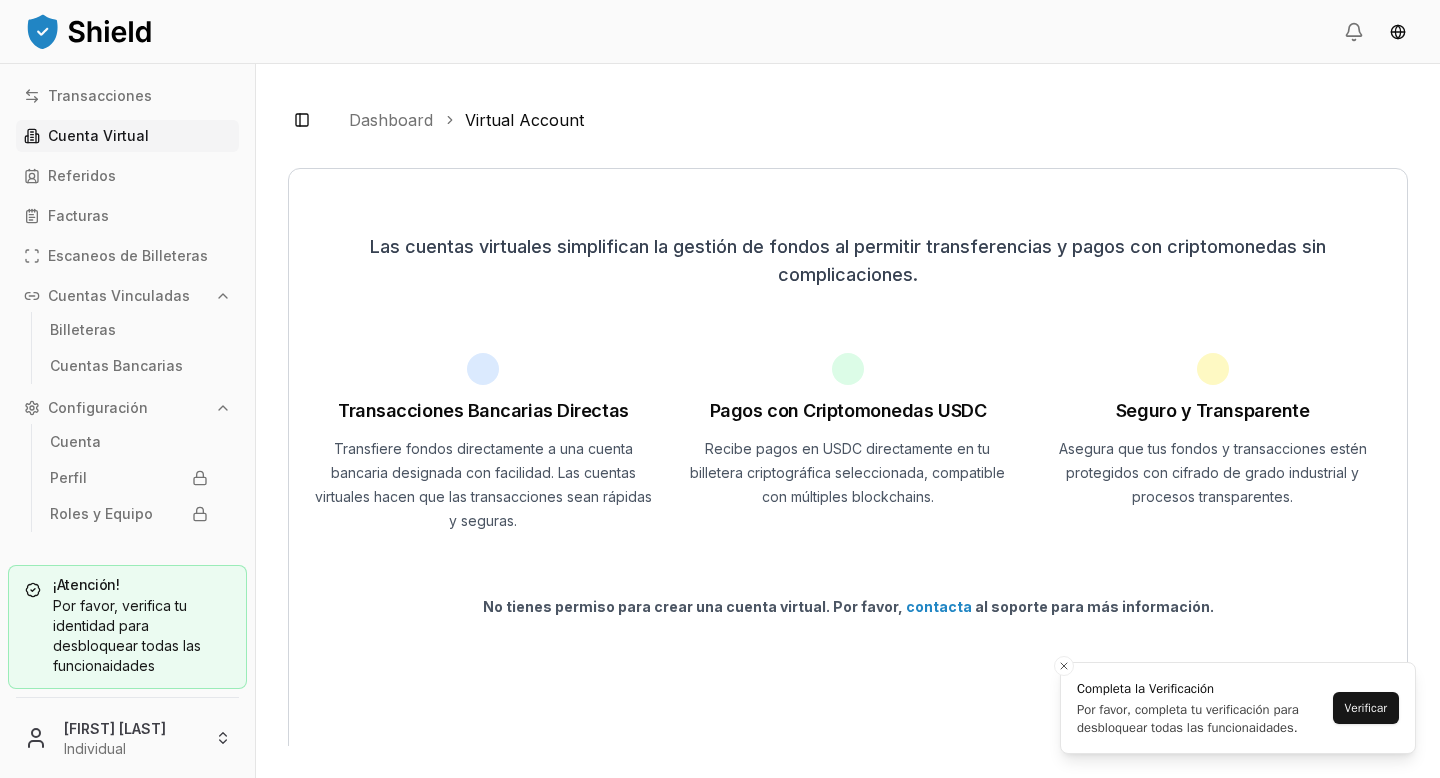 click on "Cuenta Virtual" at bounding box center (98, 136) 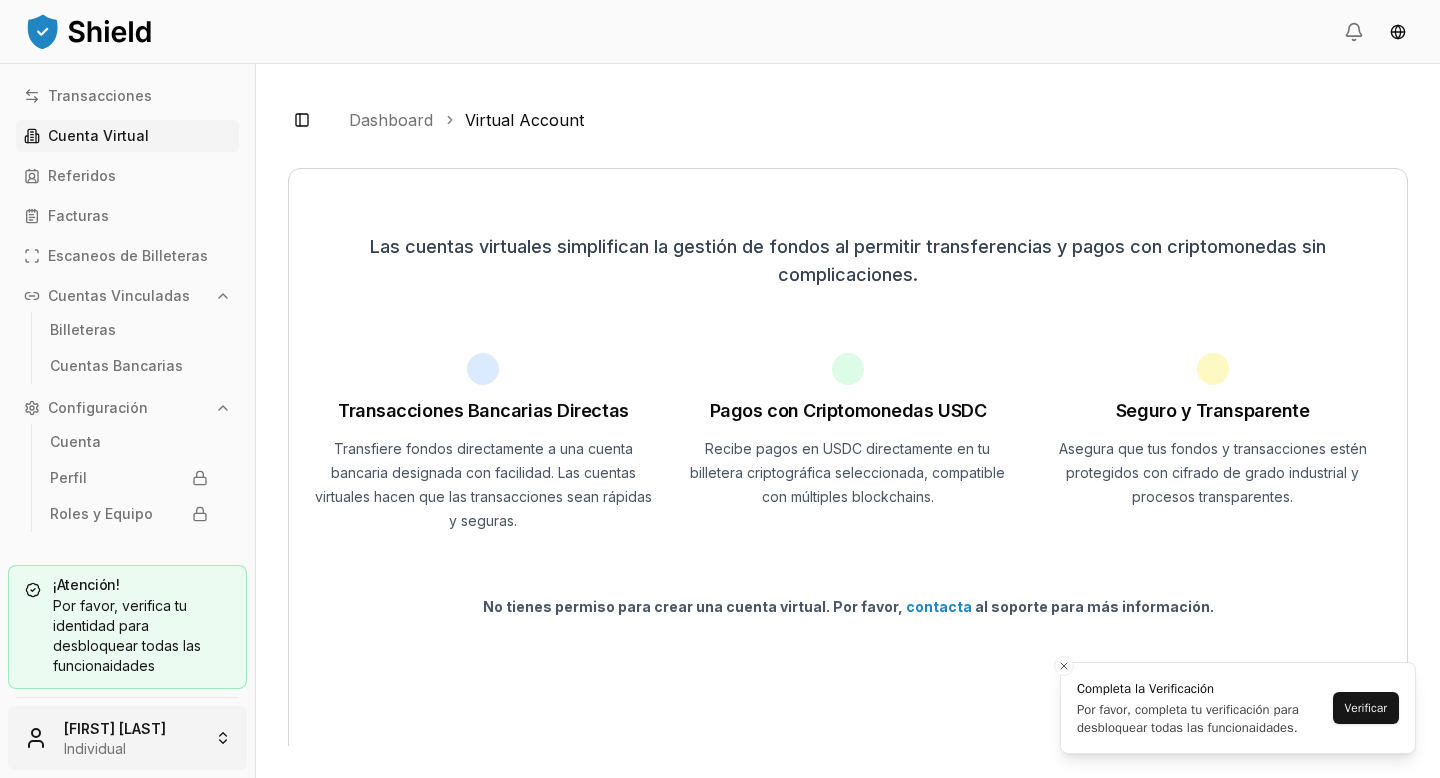 click on "Transacciones Cuenta Virtual Referidos Facturas Escaneos de Billeteras Cuentas Vinculadas Billeteras Cuentas Bancarias Configuración Cuenta Perfil Roles y Equipo ¡Atención! Por favor, verifica tu identidad para desbloquear todas las funcionaidades [FIRST] [LAST] Individual Toggle Sidebar Dashboard Virtual Account Las cuentas virtuales simplifican la gestión de fondos al permitir transferencias y pagos con criptomonedas sin complicaciones. Transacciones Bancarias Directas Transfiere fondos directamente a una cuenta bancaria designada con facilidad. Las cuentas virtuales hacen que las transacciones sean rápidas y seguras. Pagos con Criptomonedas USDC Recibe pagos en USDC directamente en tu billetera criptográfica seleccionada, compatible con múltiples blockchains. Seguro y Transparente Asegura que tus fondos y transacciones estén protegidos con cifrado de grado industrial y procesos transparentes. No tienes permiso para crear una cuenta virtual. Por favor, contacta Verificar" at bounding box center [720, 389] 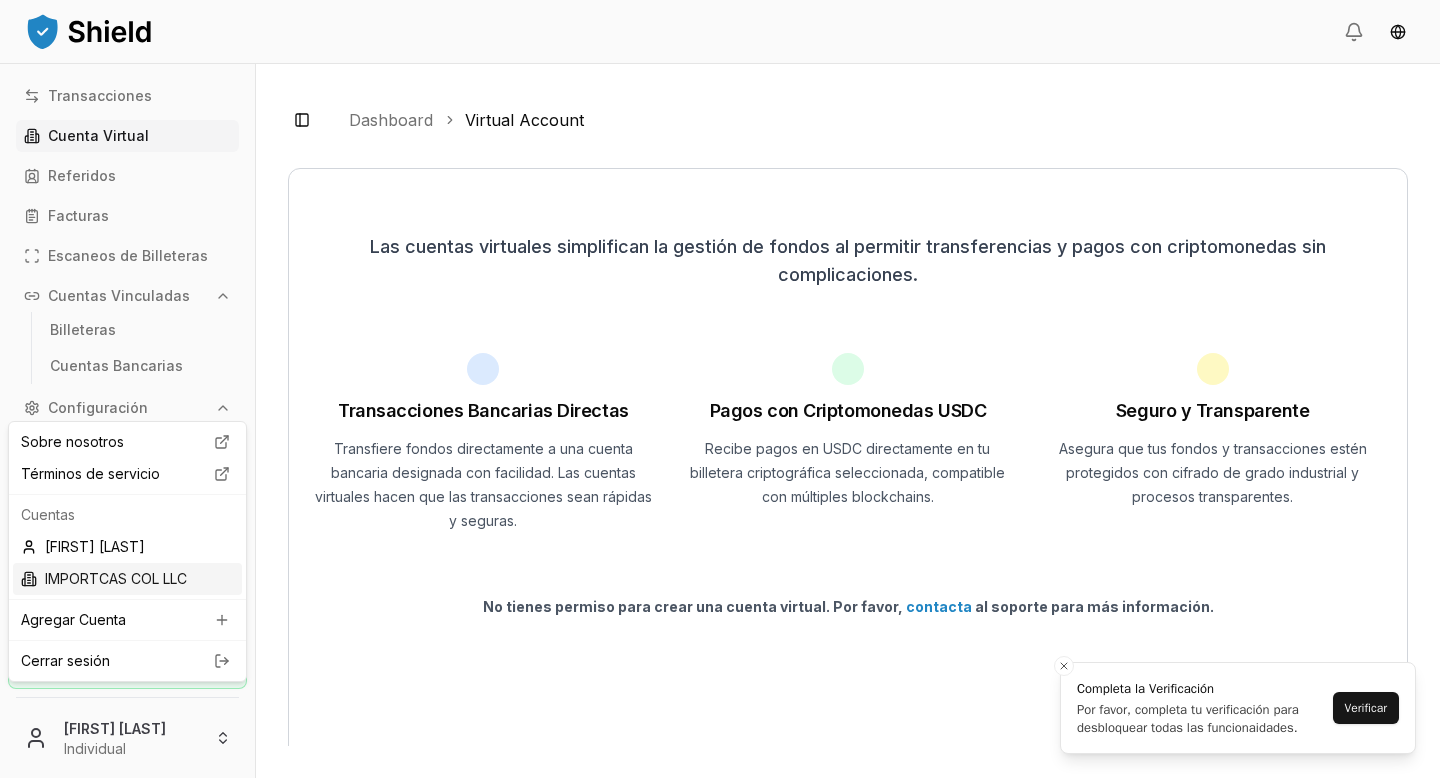 click on "IMPORTCAS COL LLC" at bounding box center [127, 579] 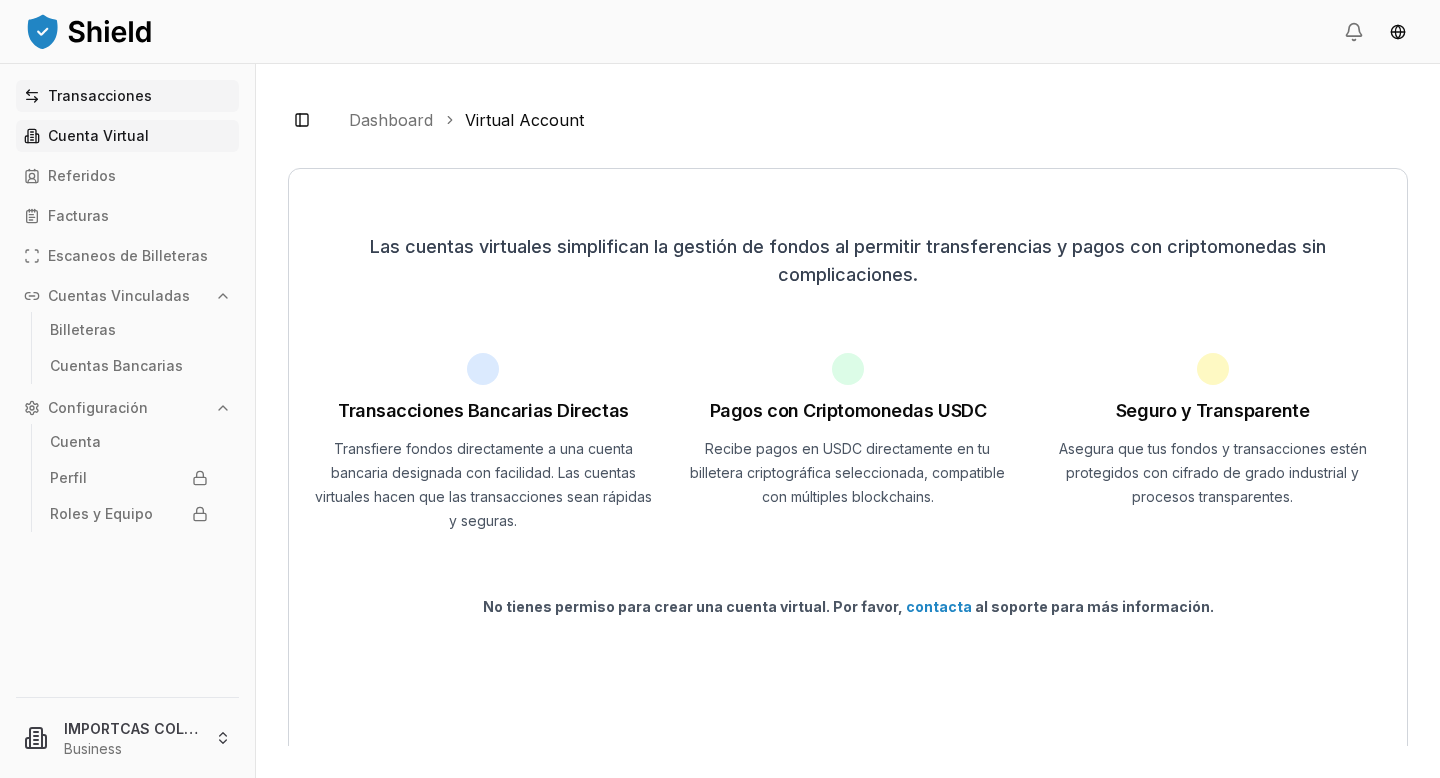 click on "Transacciones" at bounding box center [100, 96] 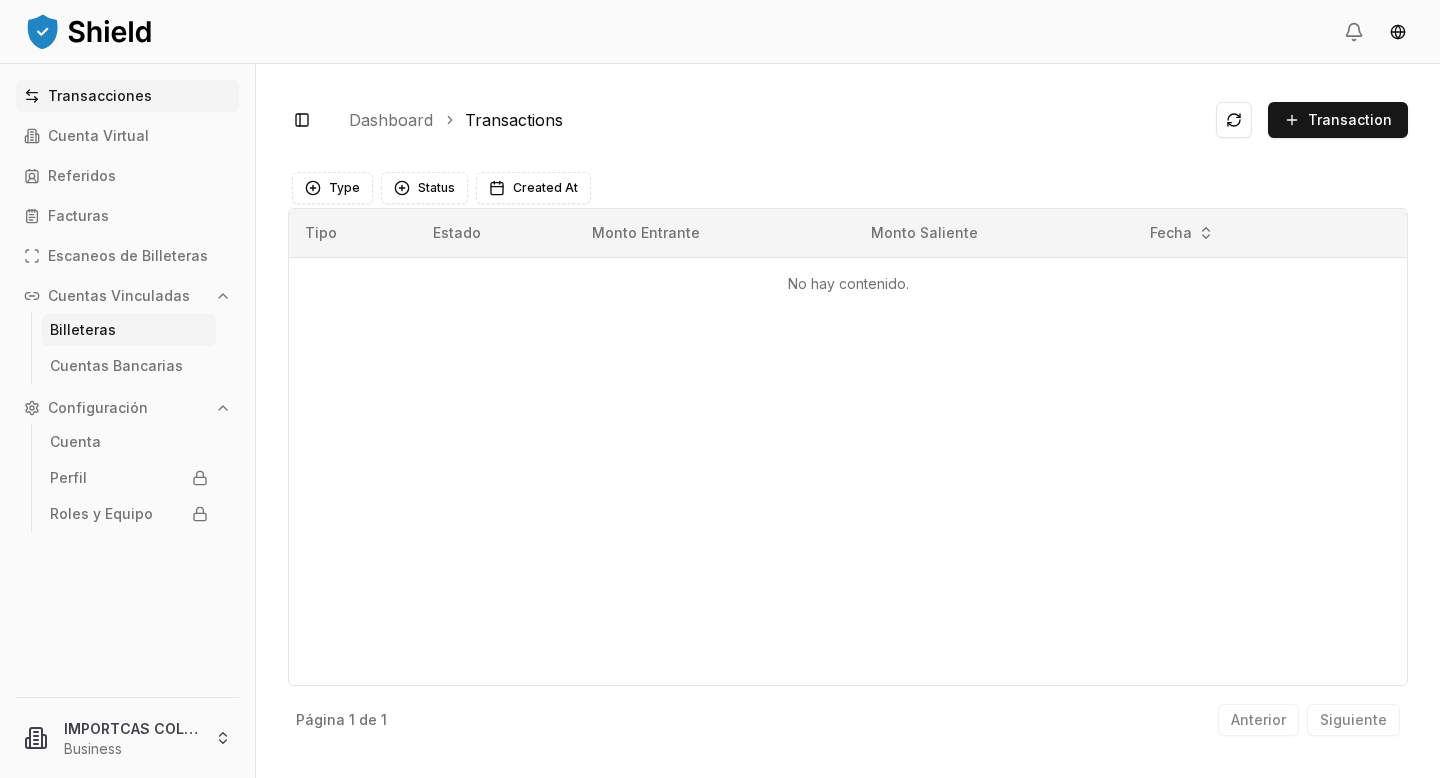 click on "Billeteras" at bounding box center (83, 330) 